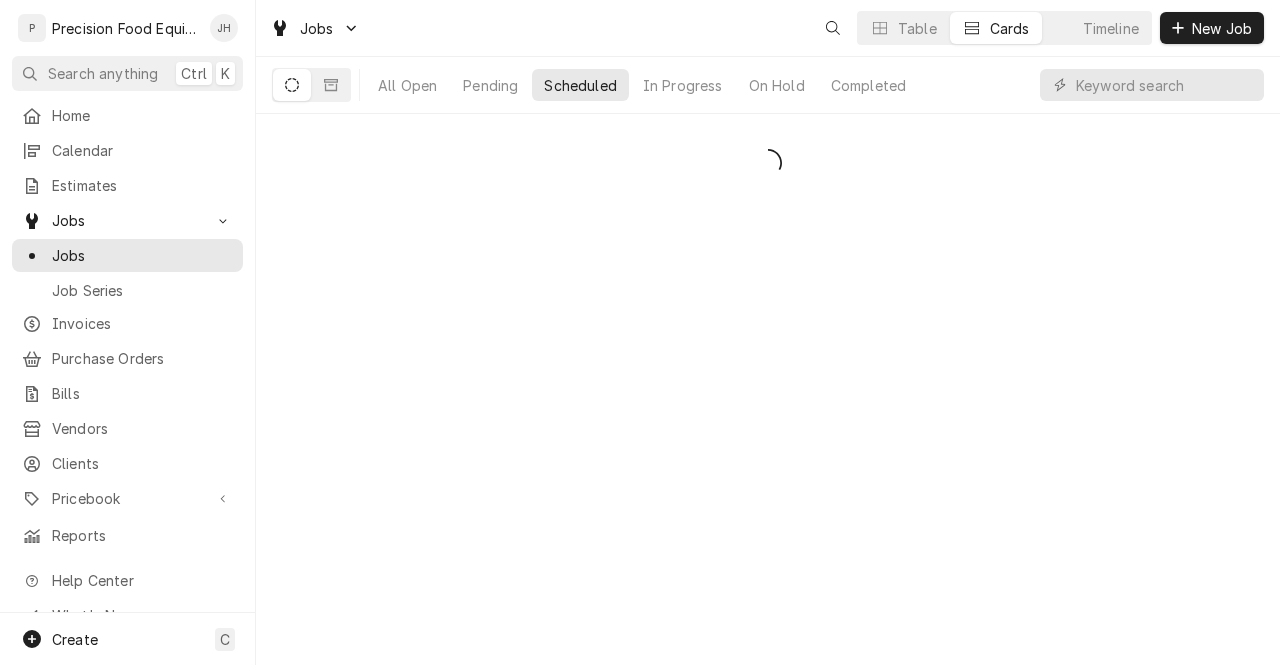 scroll, scrollTop: 0, scrollLeft: 0, axis: both 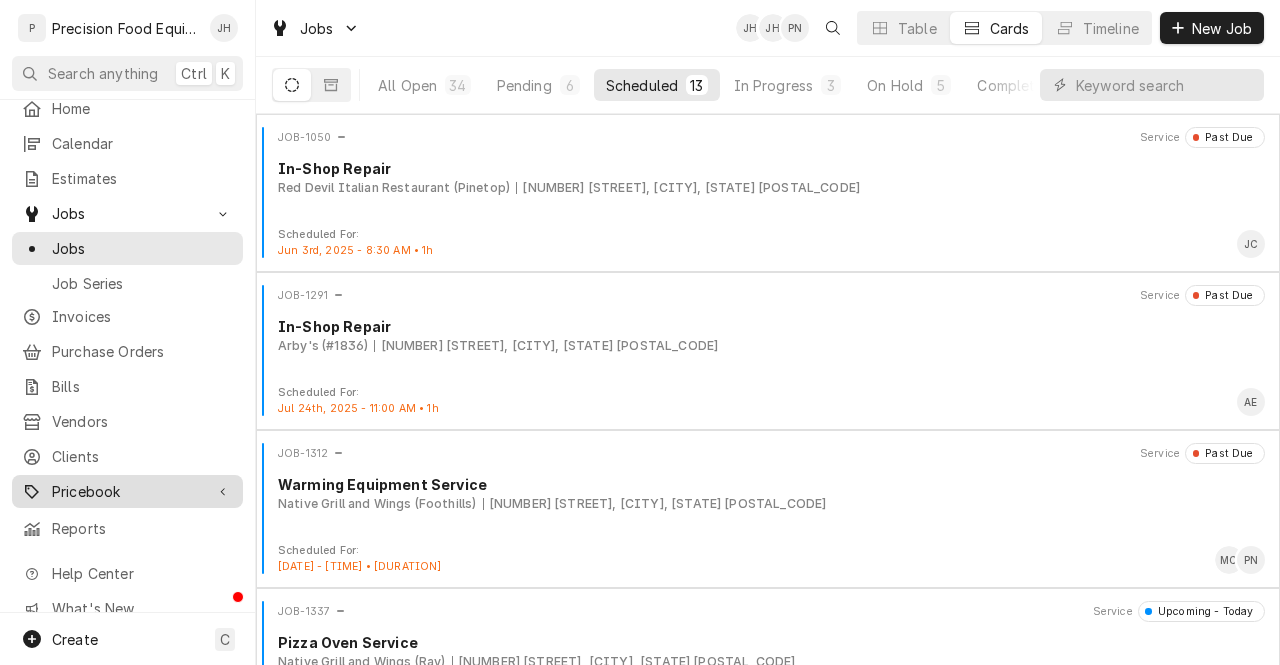 click on "Pricebook" at bounding box center [127, 491] 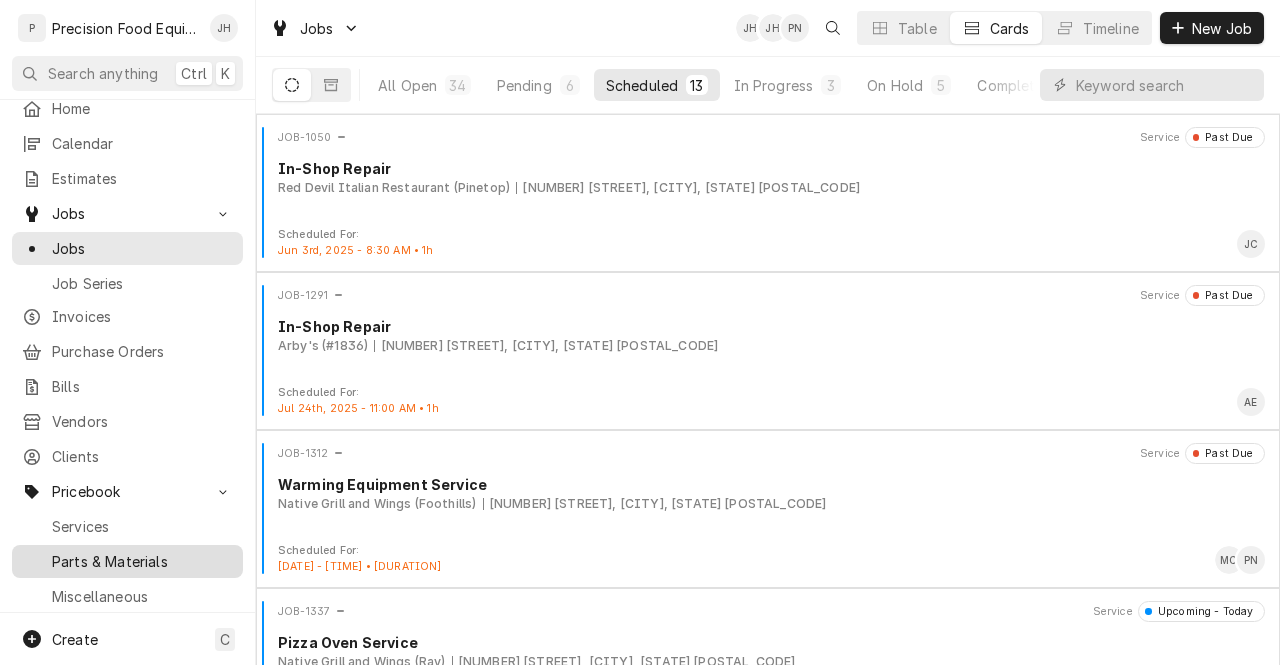 click on "Parts & Materials" at bounding box center [142, 561] 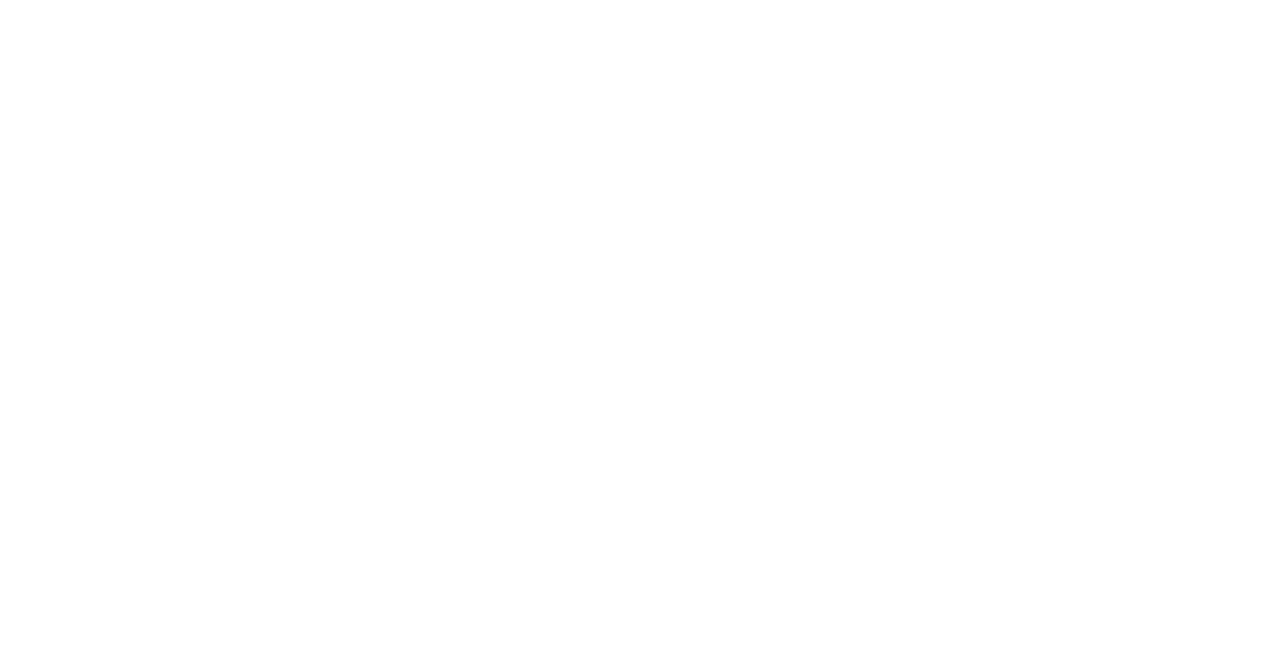 scroll, scrollTop: 0, scrollLeft: 0, axis: both 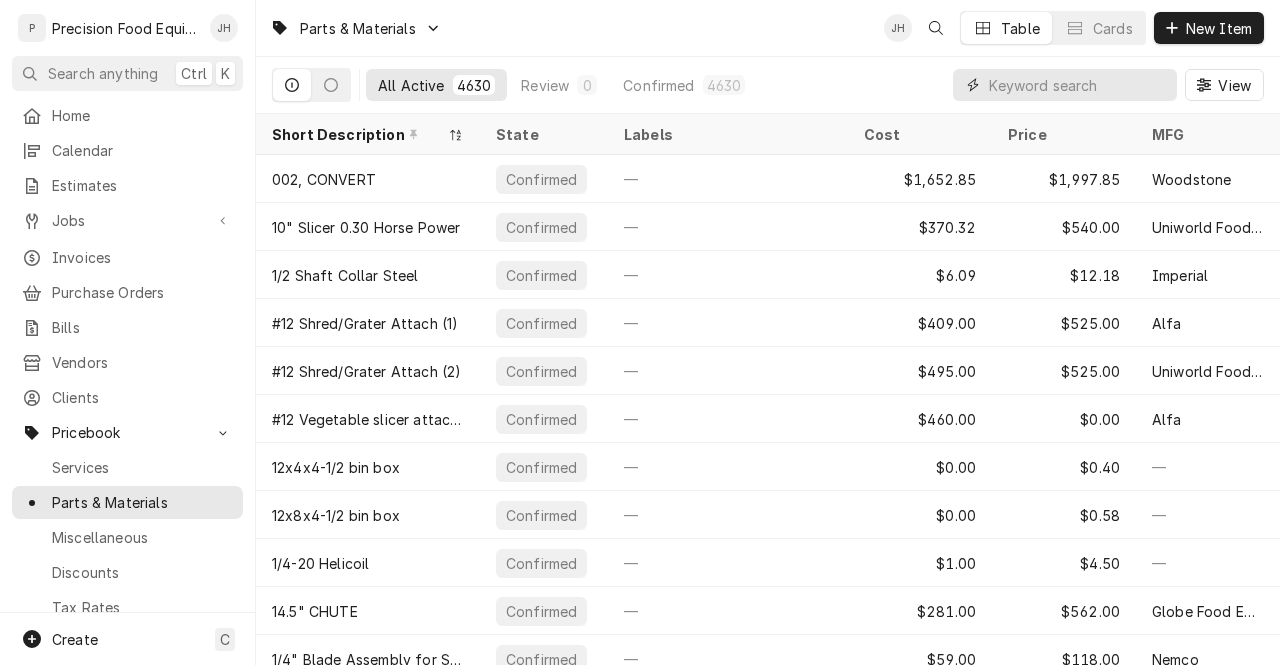 click at bounding box center [1078, 85] 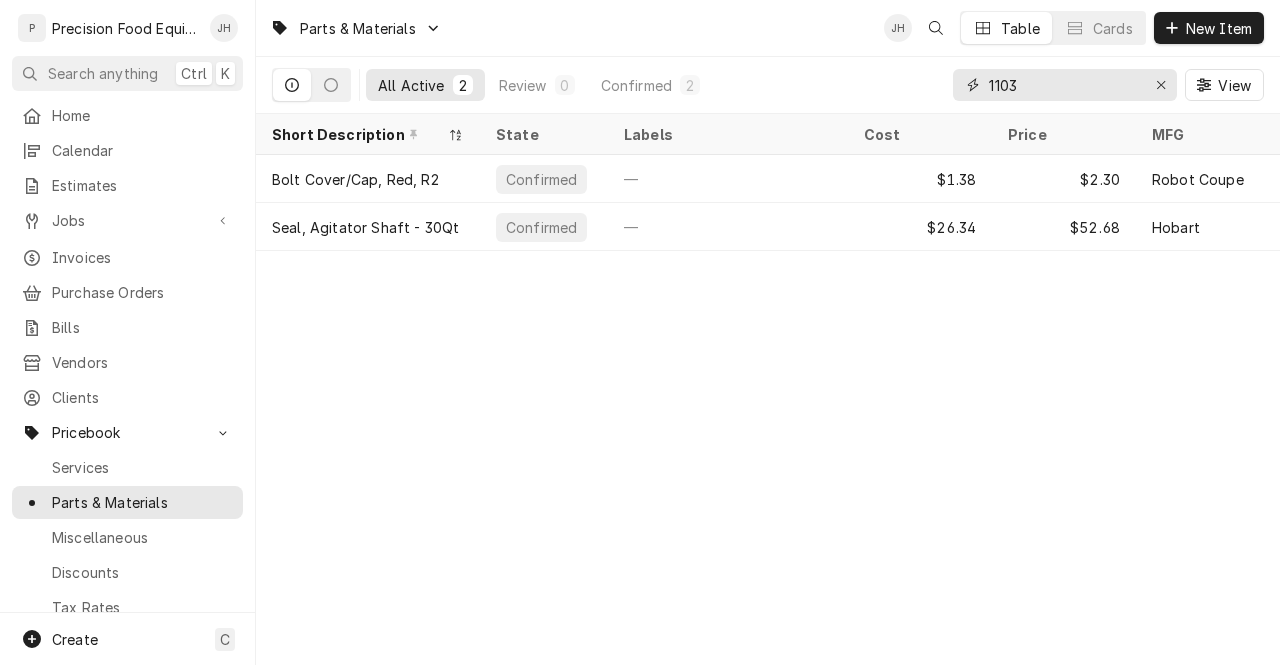 click on "1103" at bounding box center (1064, 85) 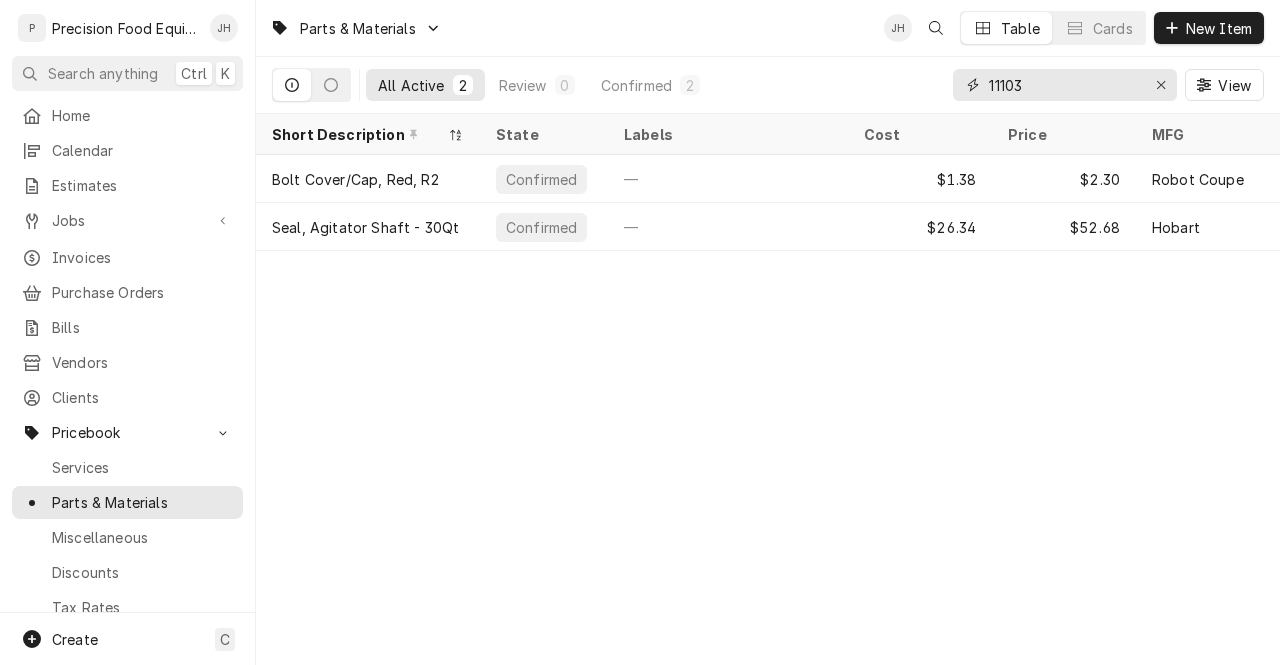 type on "11103" 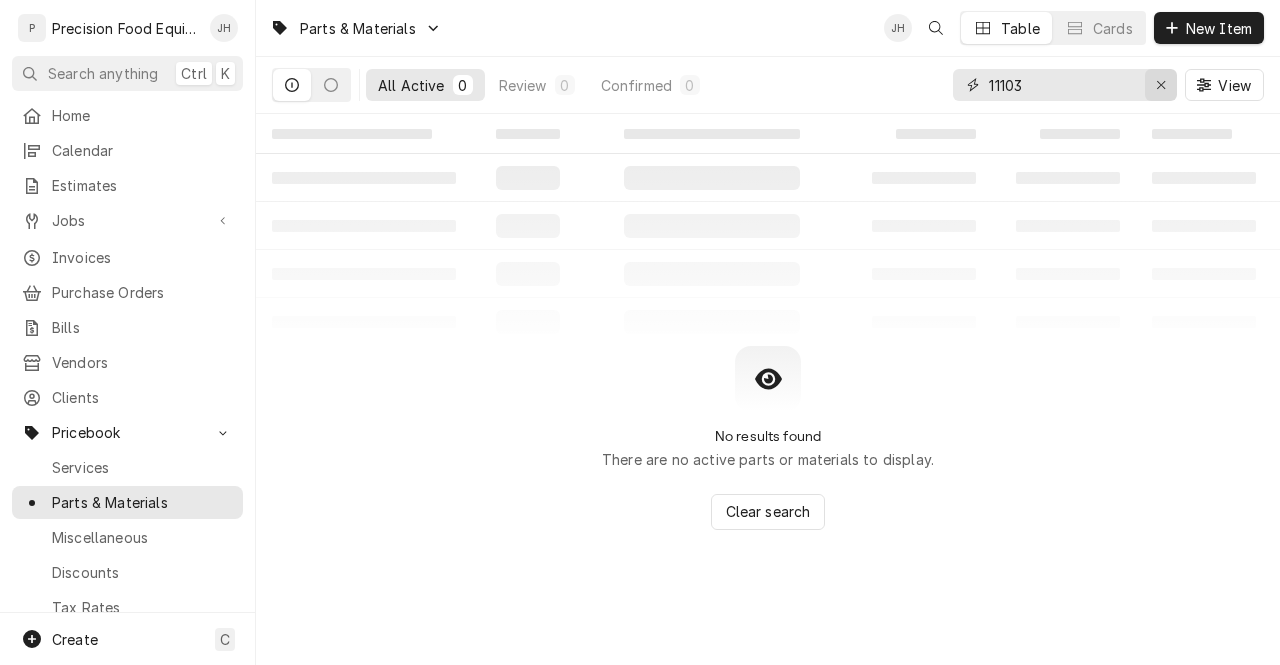 click 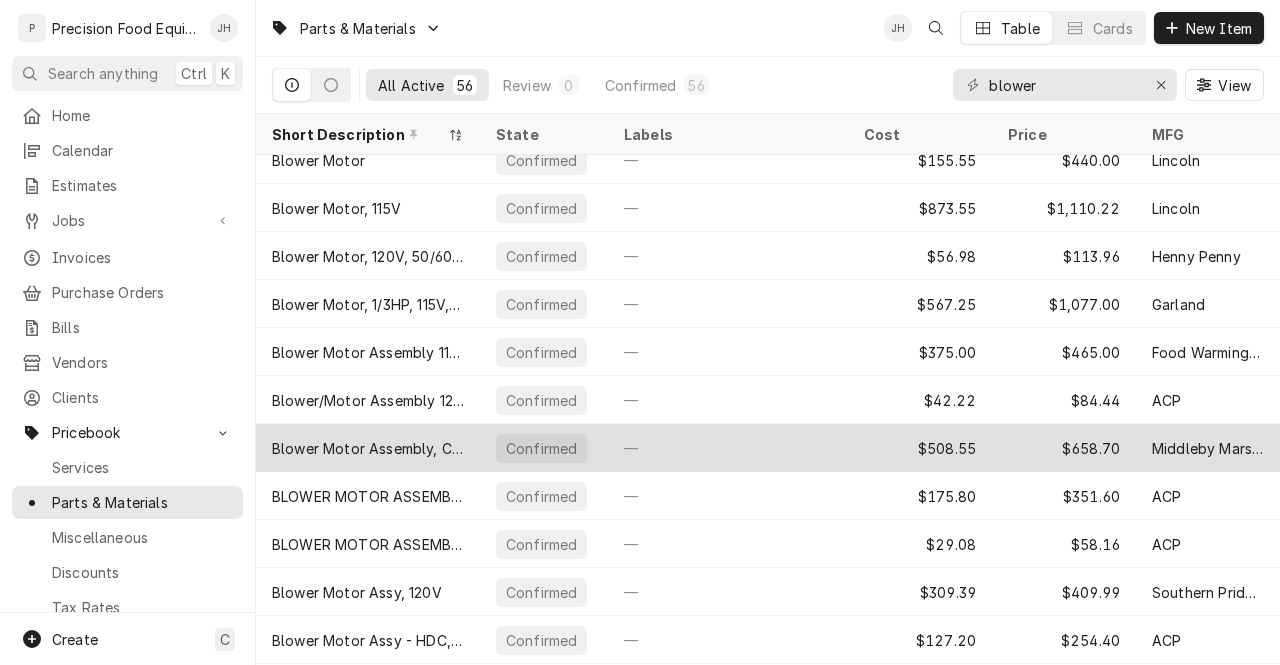 scroll, scrollTop: 349, scrollLeft: 0, axis: vertical 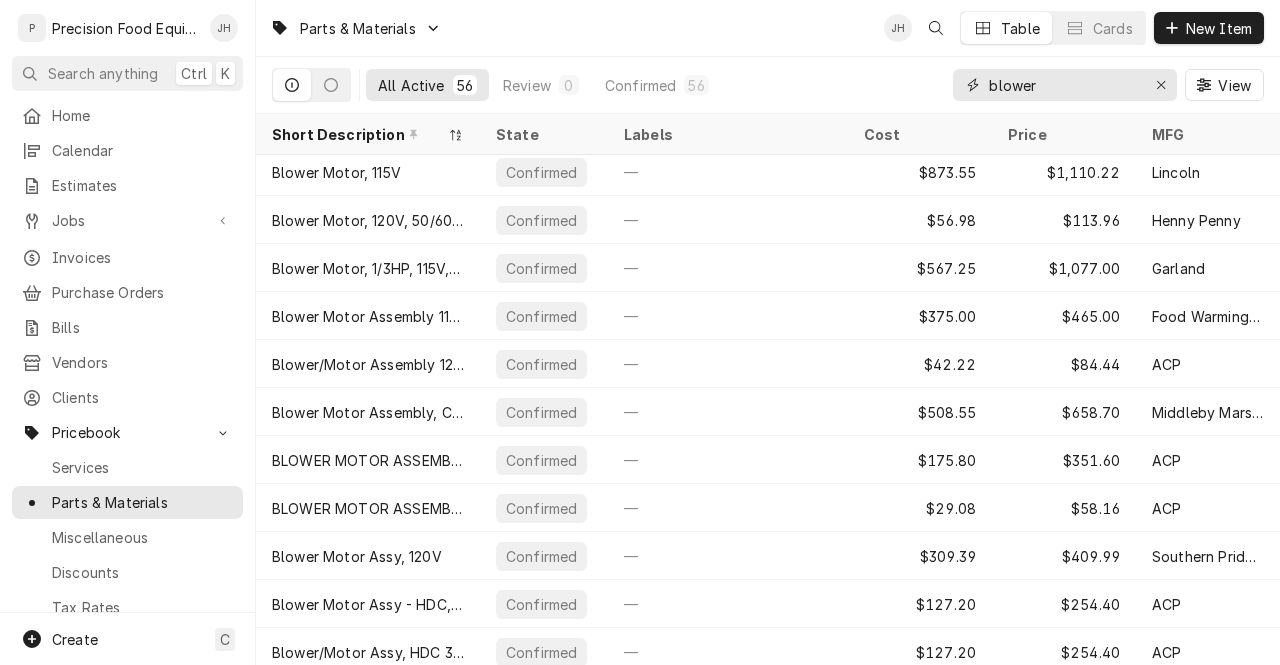 click on "blower" at bounding box center [1064, 85] 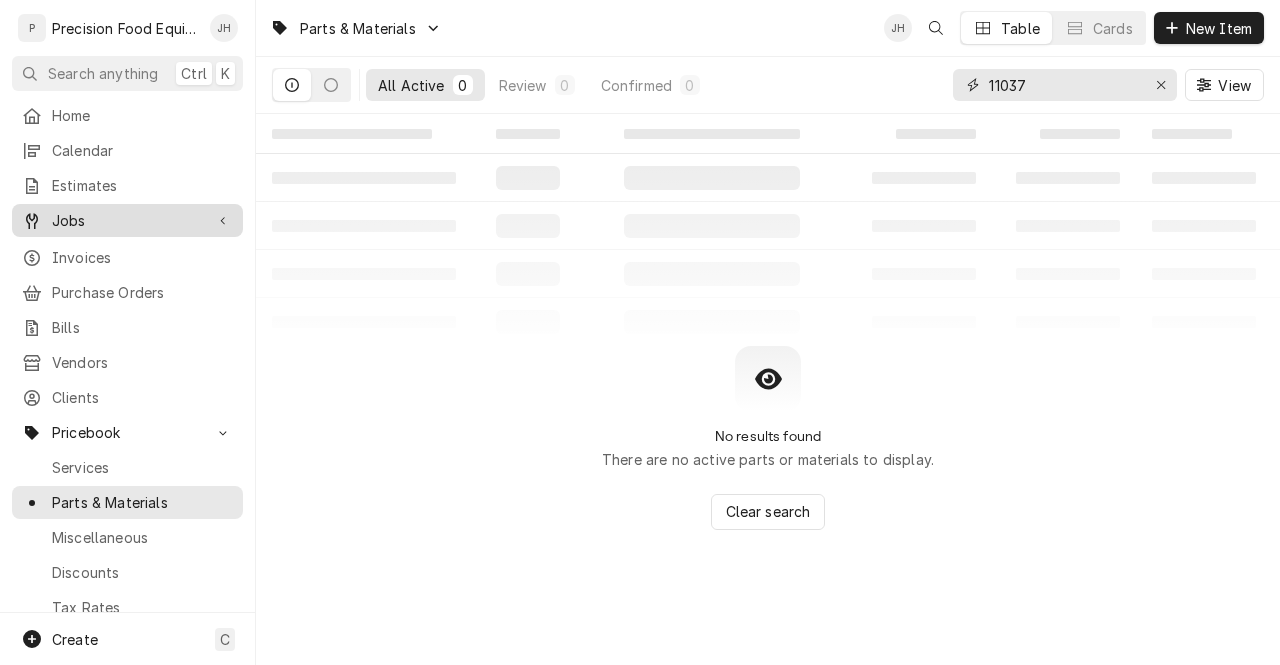 type on "11037" 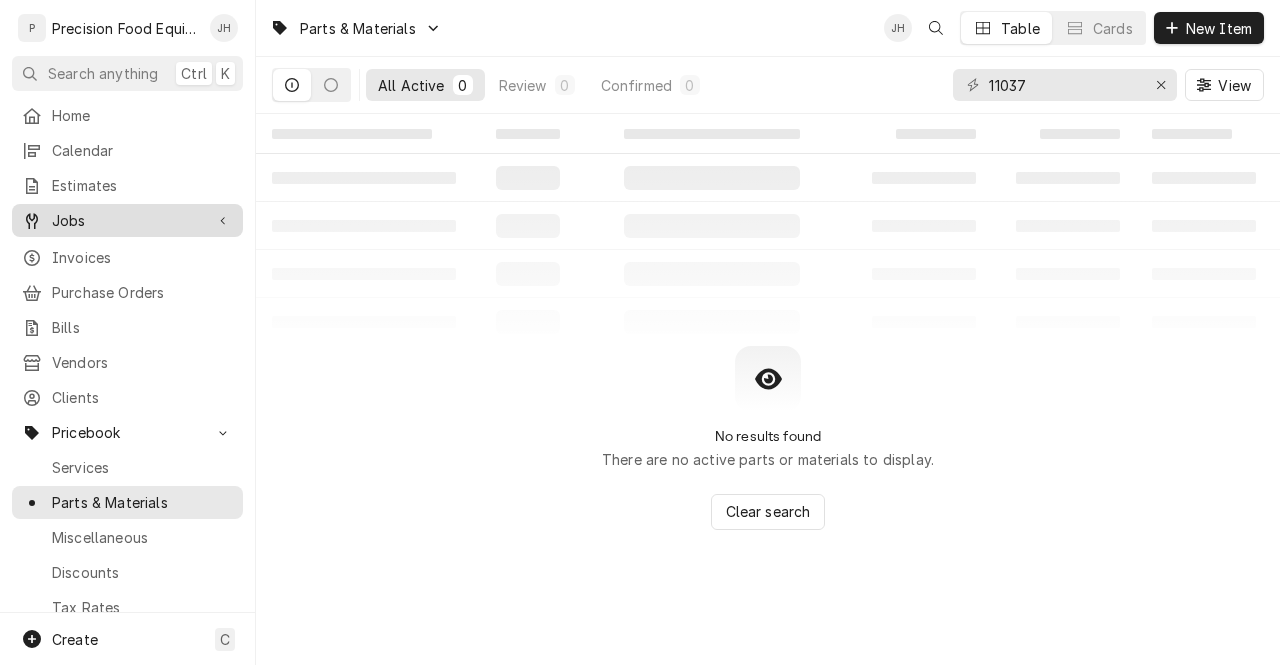 click on "Jobs" at bounding box center [127, 220] 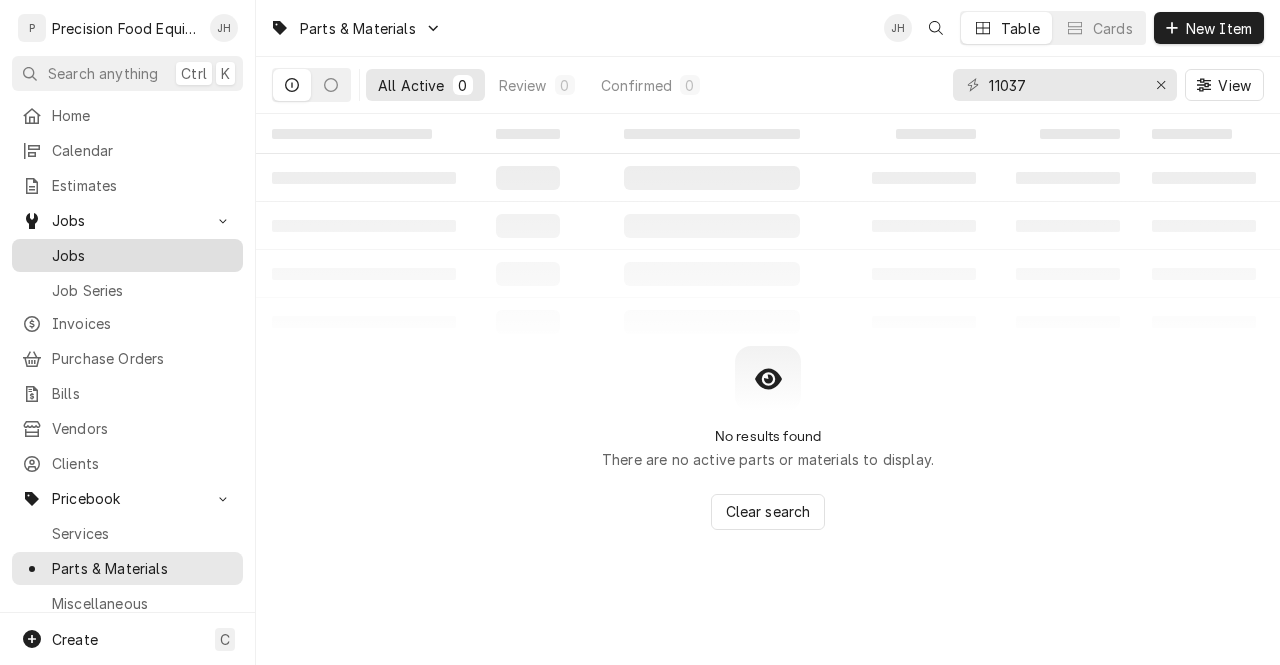 click on "Jobs" at bounding box center (142, 255) 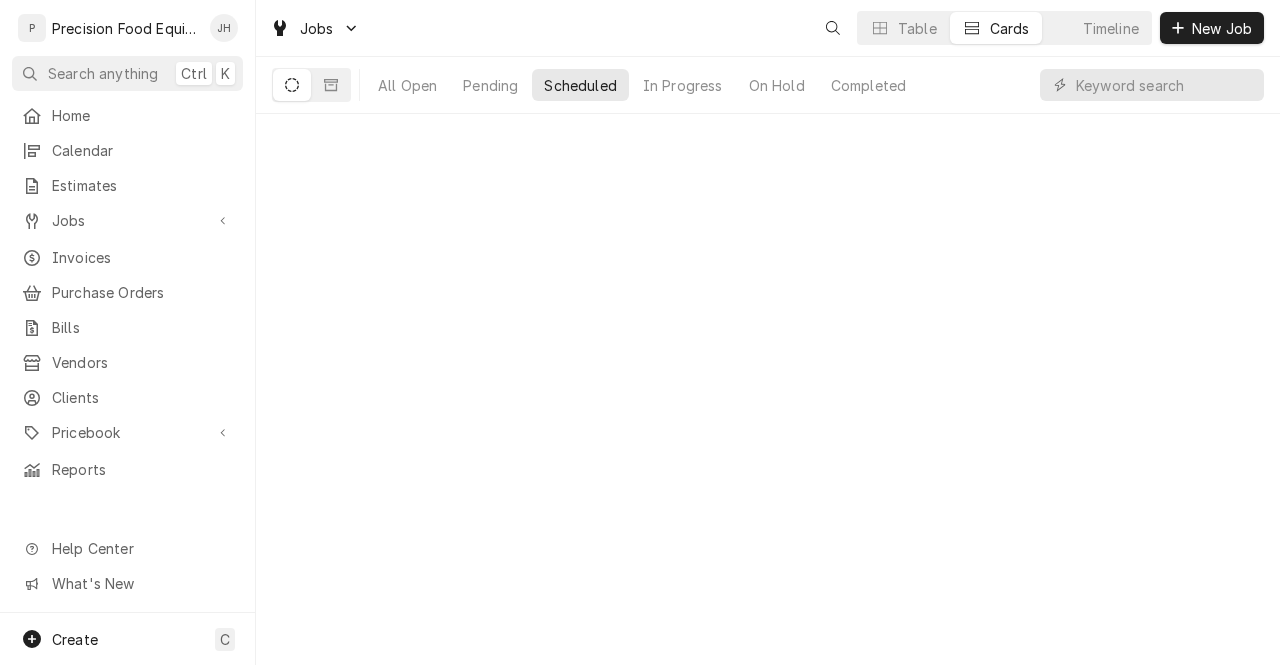 scroll, scrollTop: 0, scrollLeft: 0, axis: both 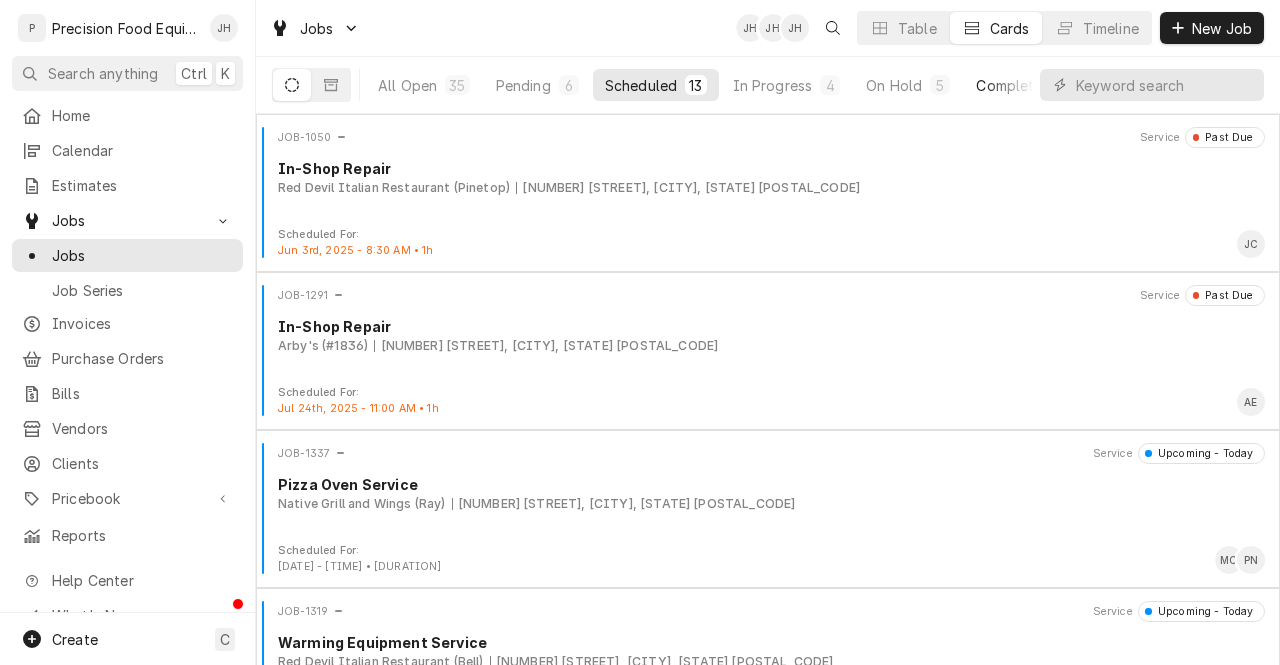 click on "Completed" at bounding box center [1013, 85] 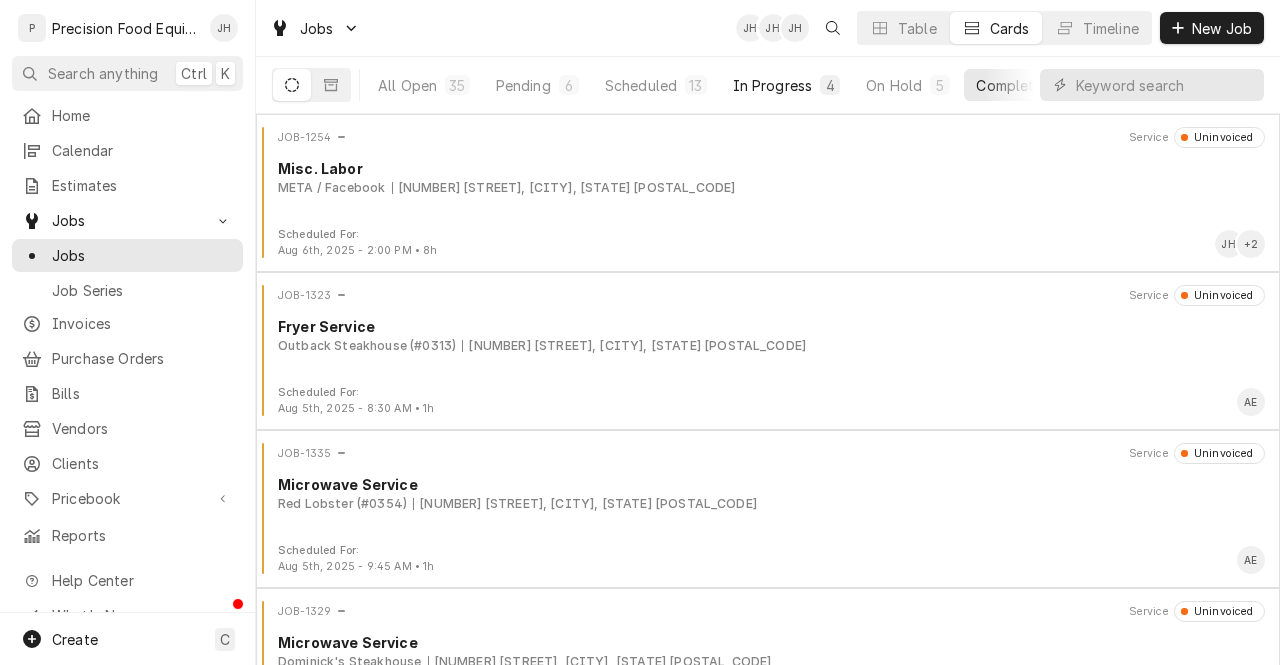 click on "In Progress" at bounding box center [773, 85] 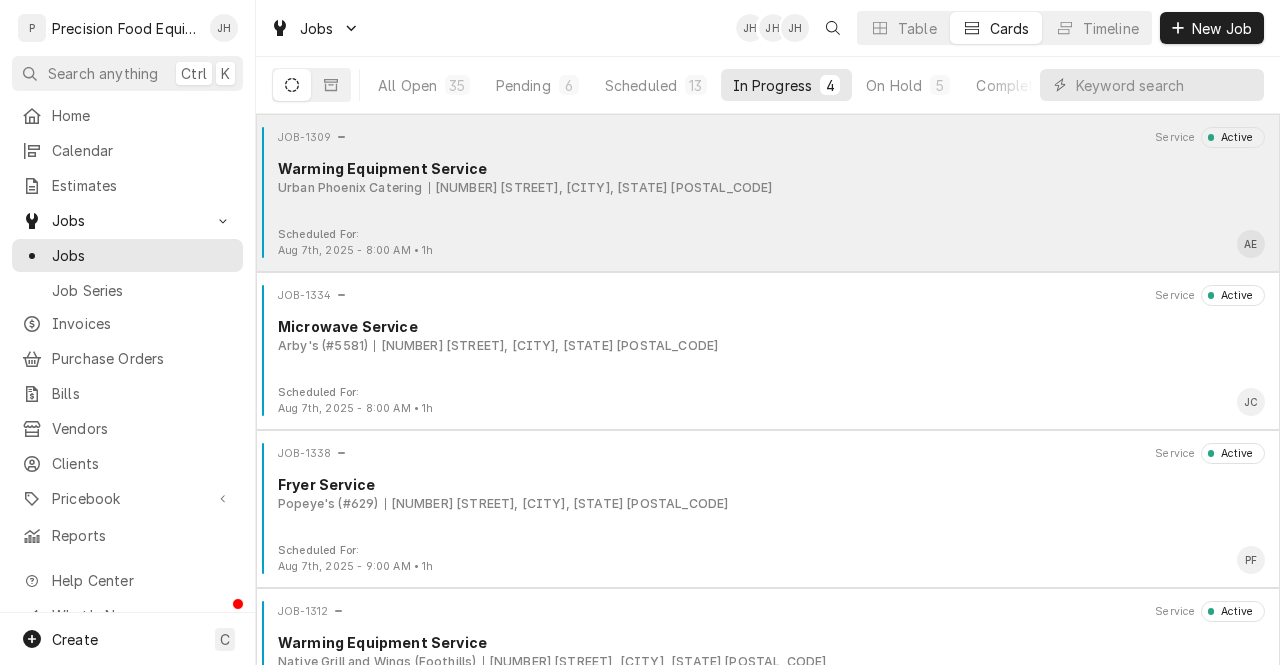 click on "JOB-1309 Service Active Warming Equipment Service Urban Phoenix Catering 5048 E Oak St, Phoenix, AZ 85008" at bounding box center (768, 177) 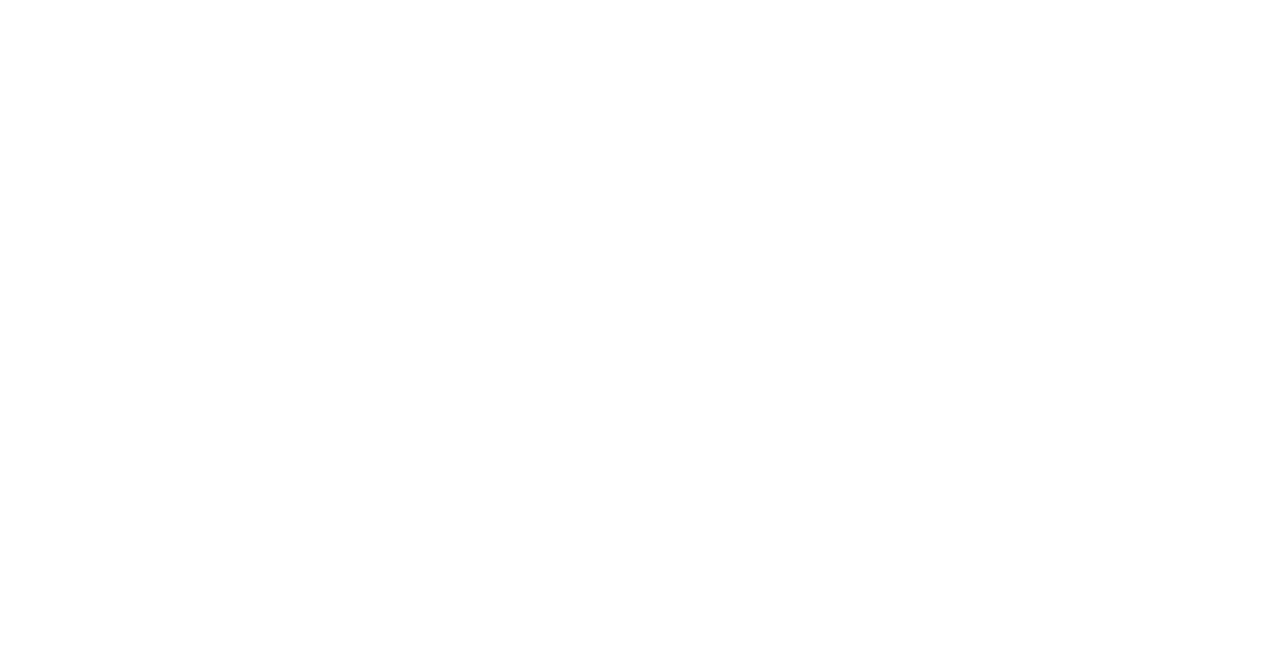 scroll, scrollTop: 0, scrollLeft: 0, axis: both 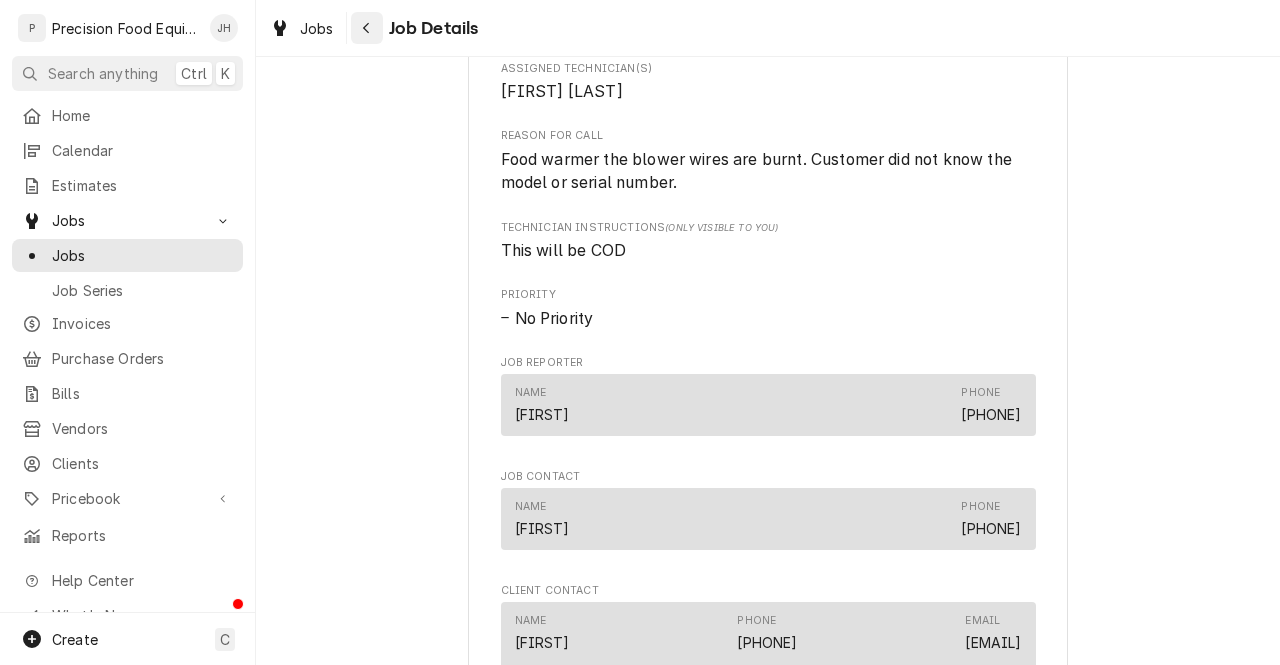 click at bounding box center (367, 28) 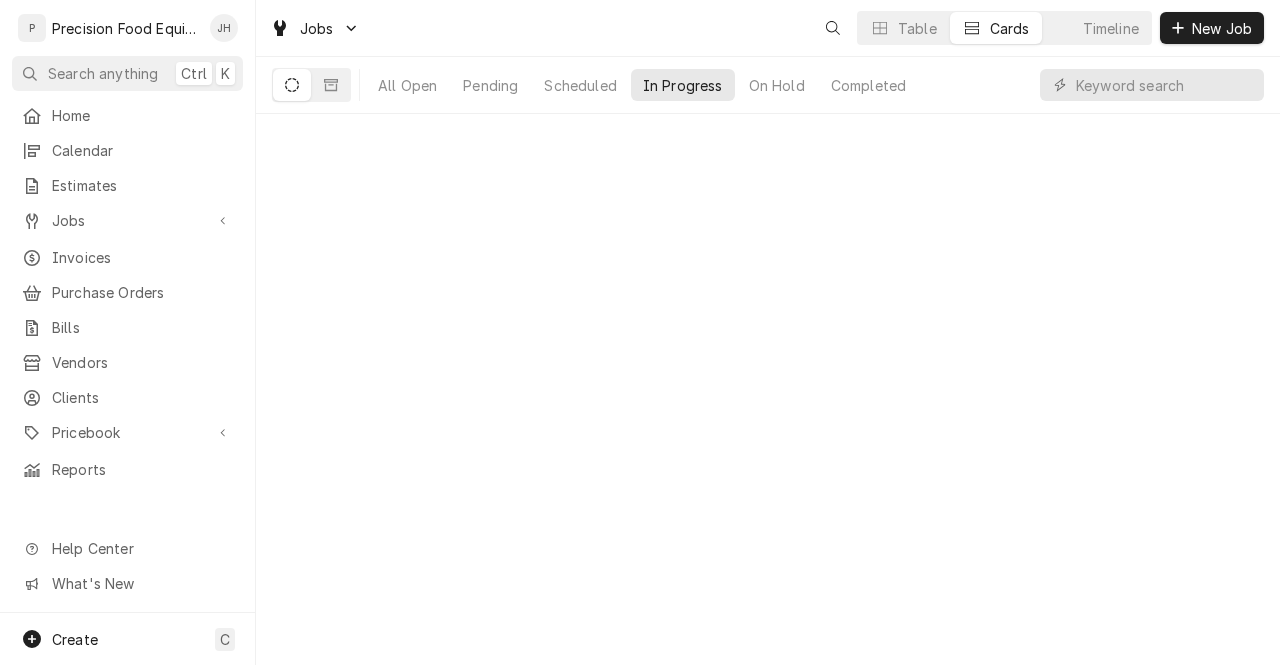 scroll, scrollTop: 0, scrollLeft: 0, axis: both 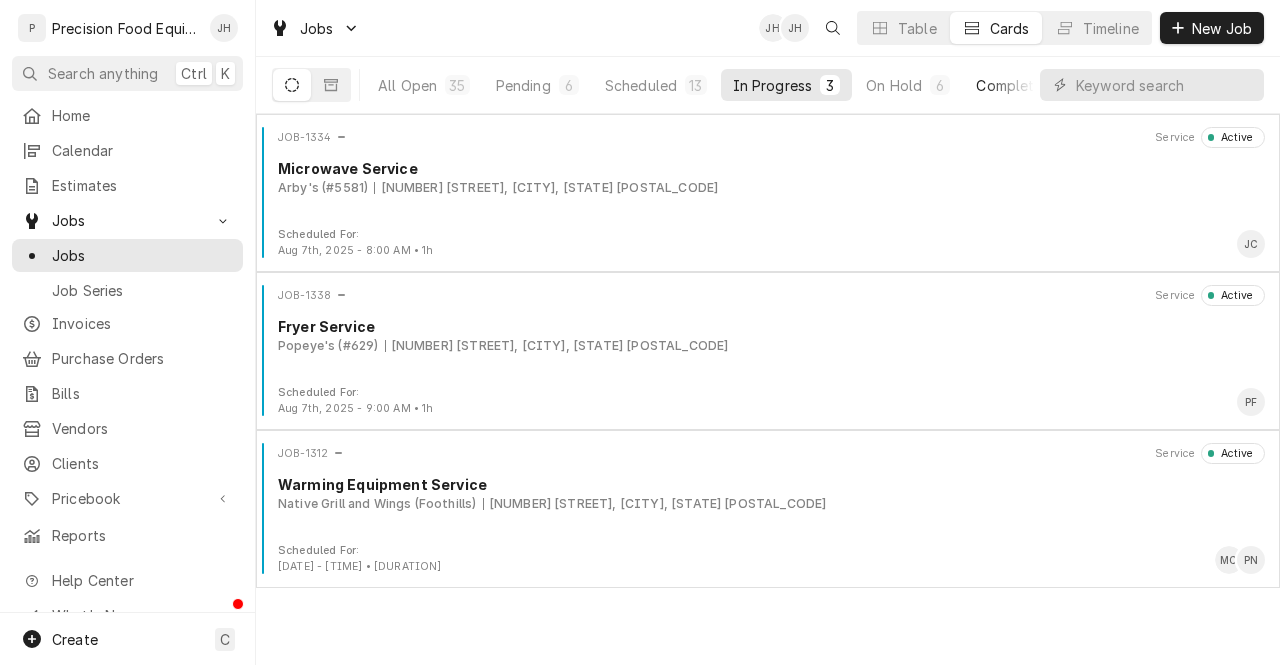 click on "Completed" at bounding box center [1013, 85] 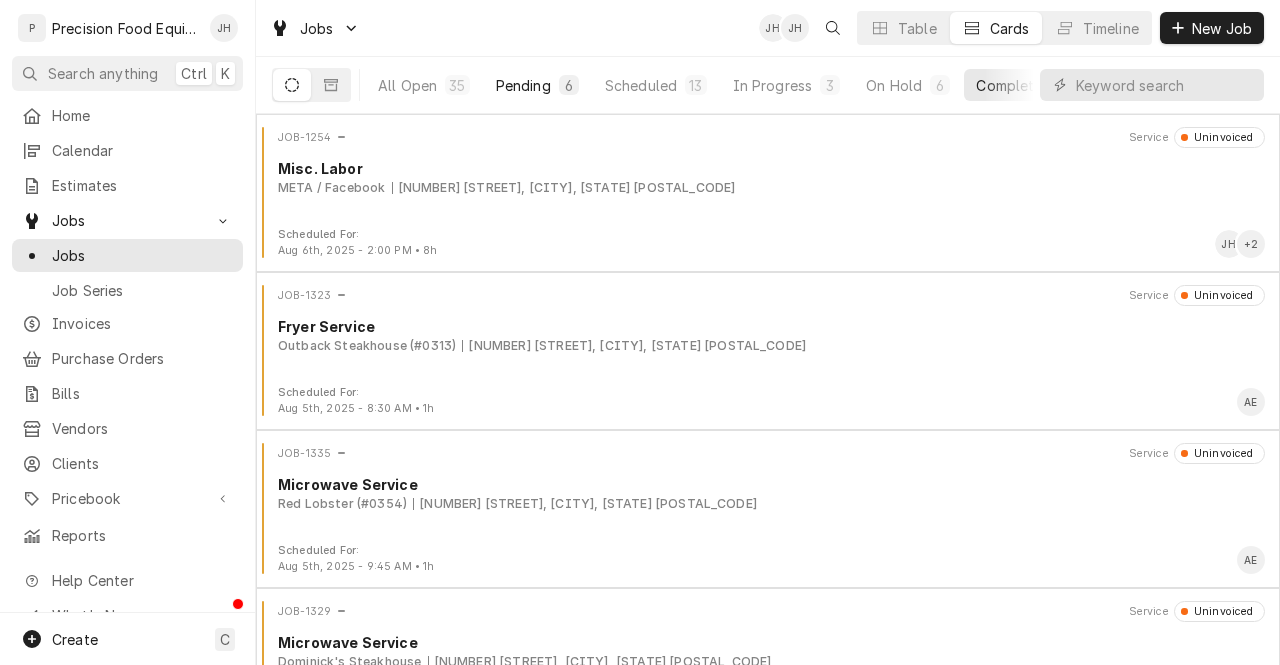 click on "6" at bounding box center (569, 85) 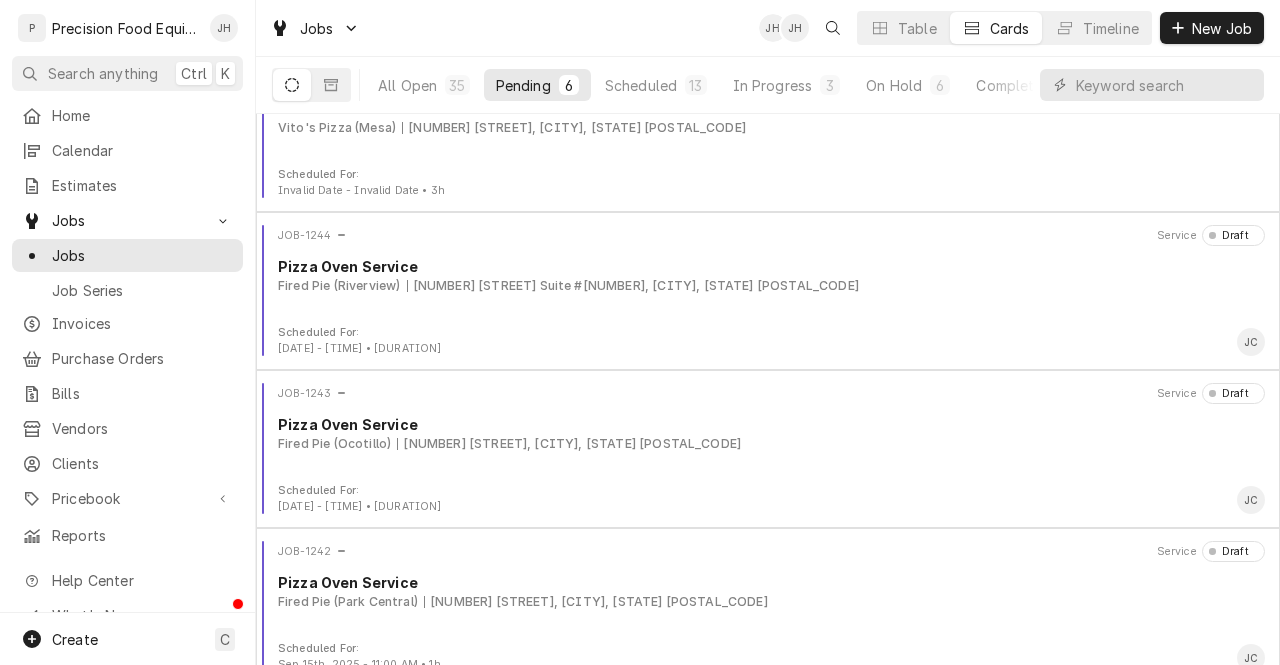 scroll, scrollTop: 0, scrollLeft: 0, axis: both 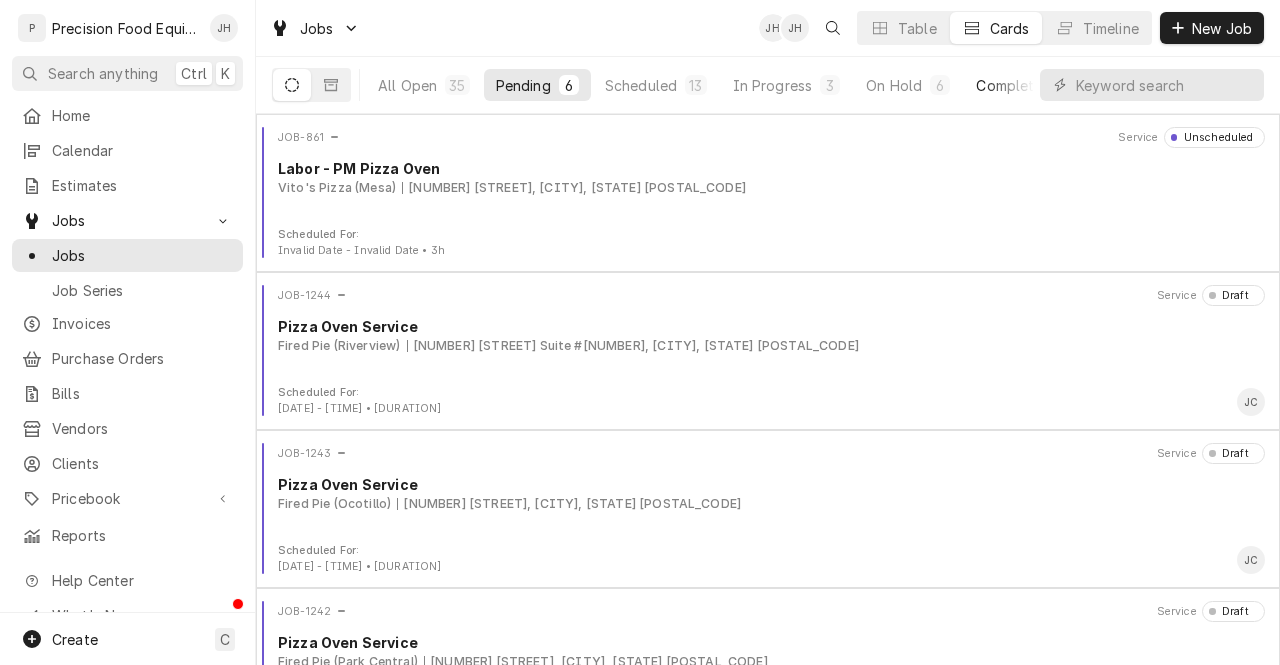 click on "Completed" at bounding box center [1013, 85] 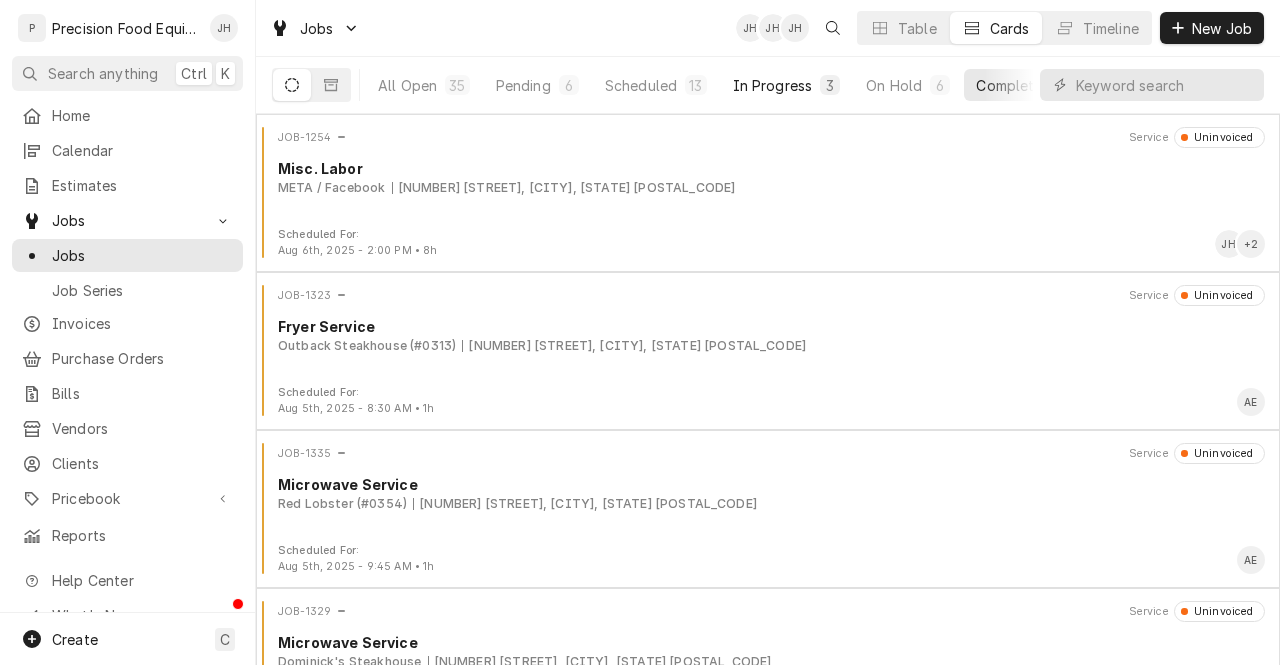 click on "In Progress" at bounding box center [773, 85] 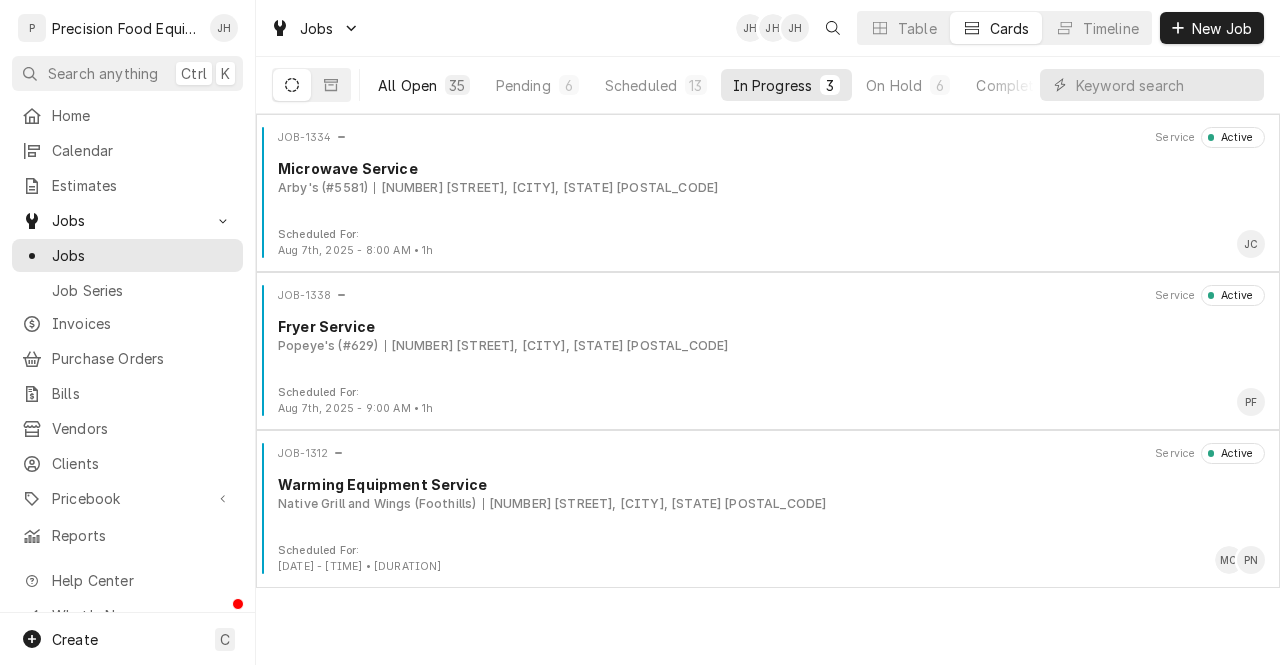 click on "All Open" at bounding box center (407, 85) 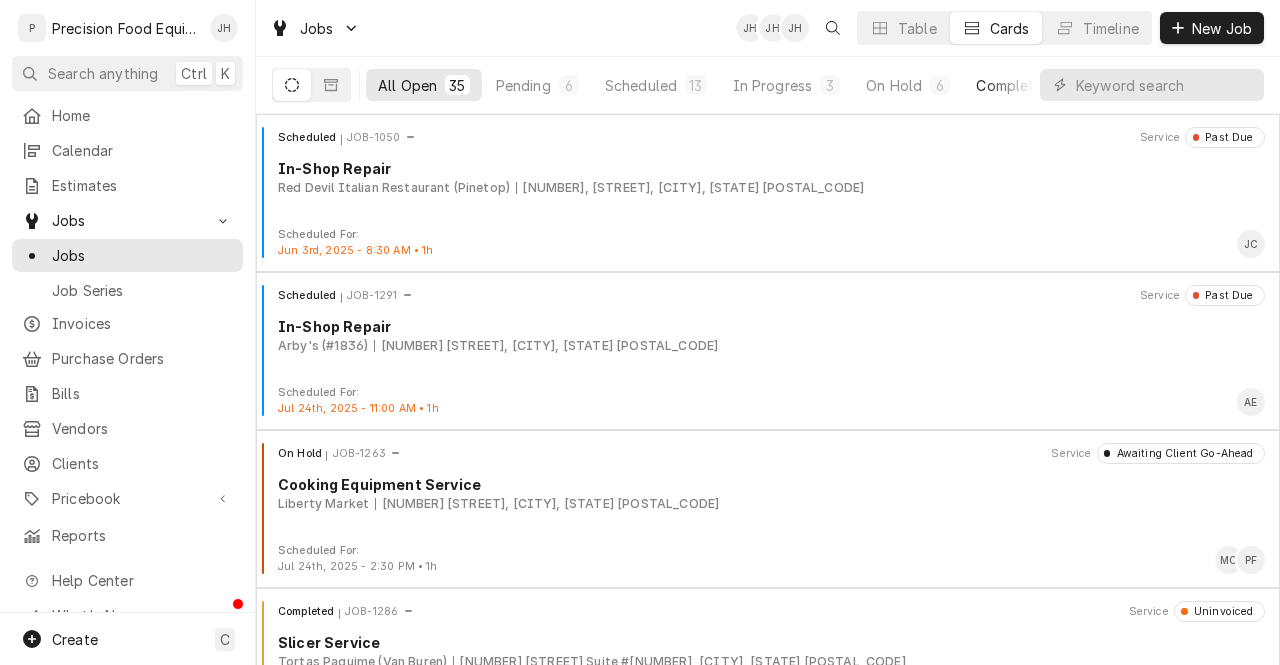 click on "Completed" at bounding box center (1013, 85) 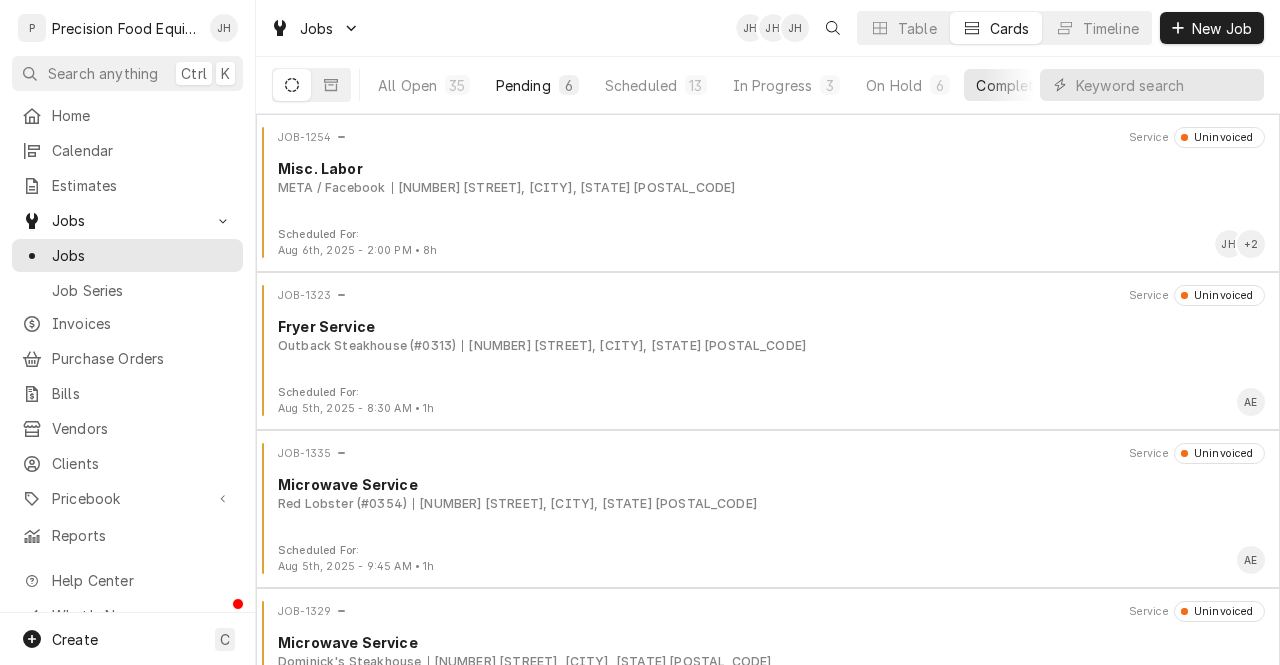click on "Pending 6" at bounding box center [537, 85] 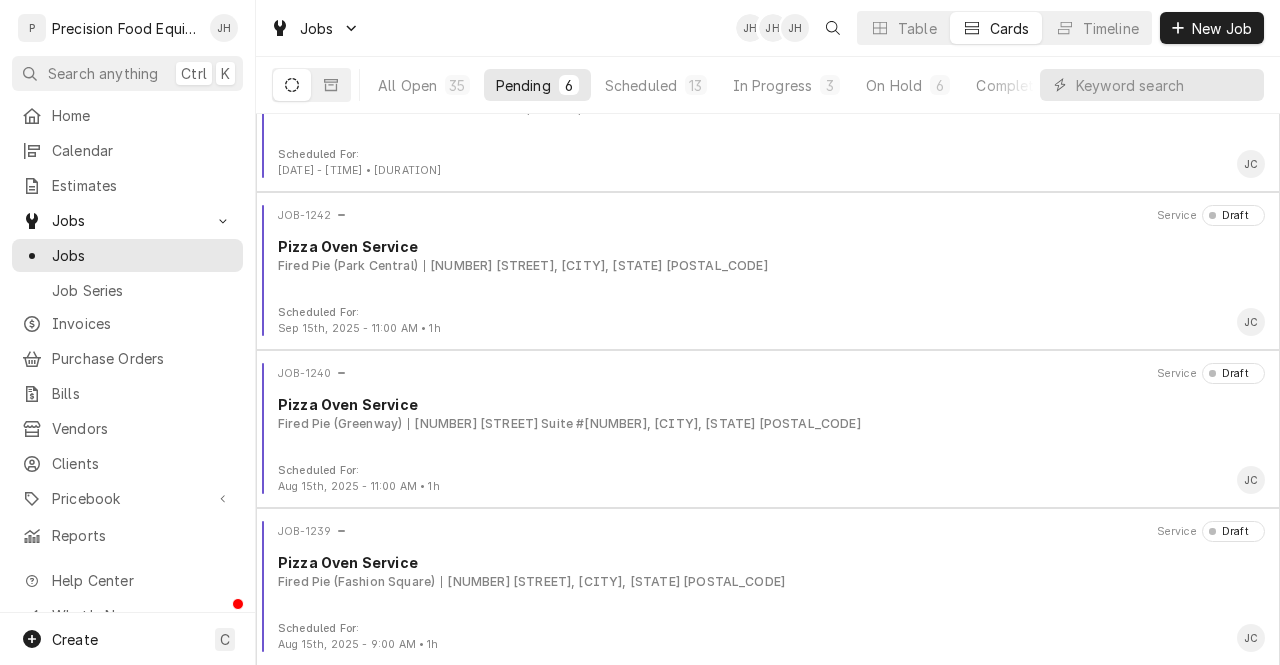 scroll, scrollTop: 123, scrollLeft: 0, axis: vertical 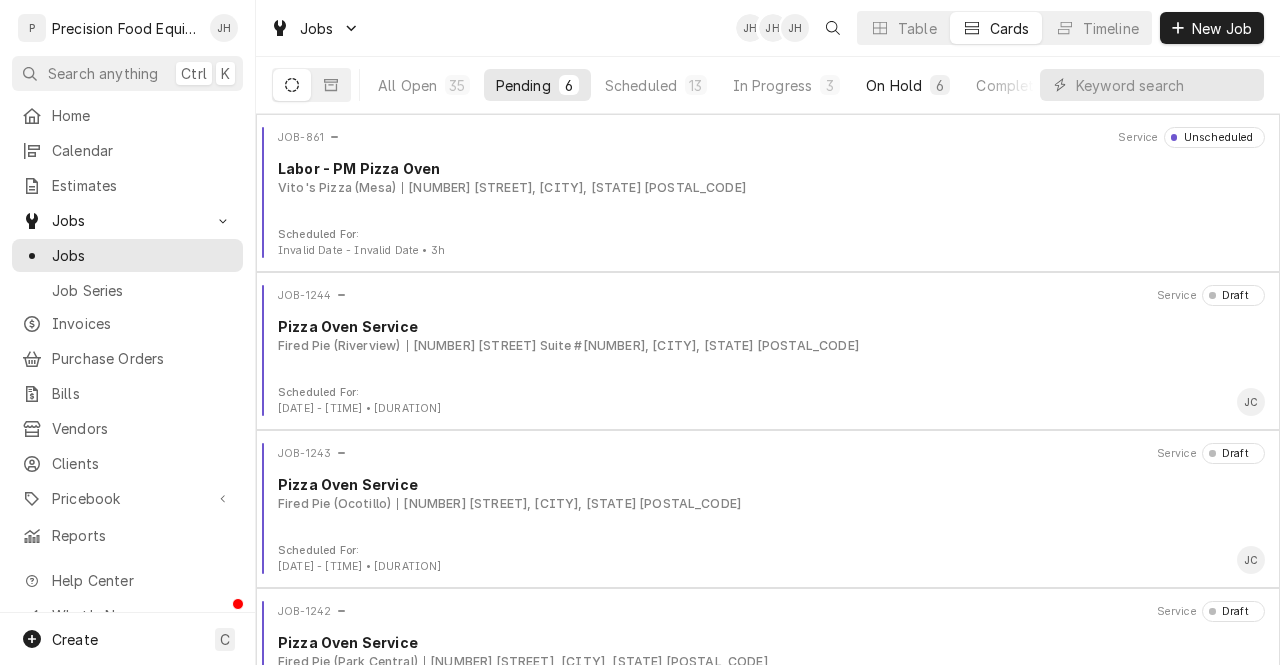 click on "On Hold" at bounding box center (894, 85) 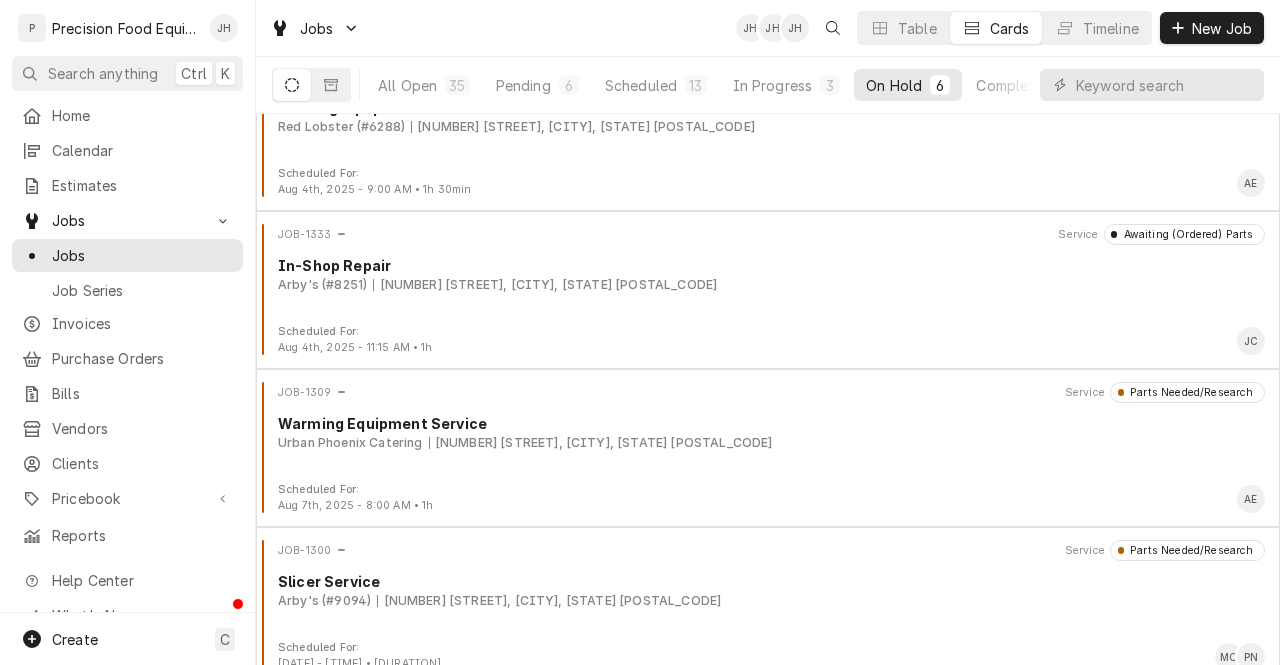 scroll, scrollTop: 396, scrollLeft: 0, axis: vertical 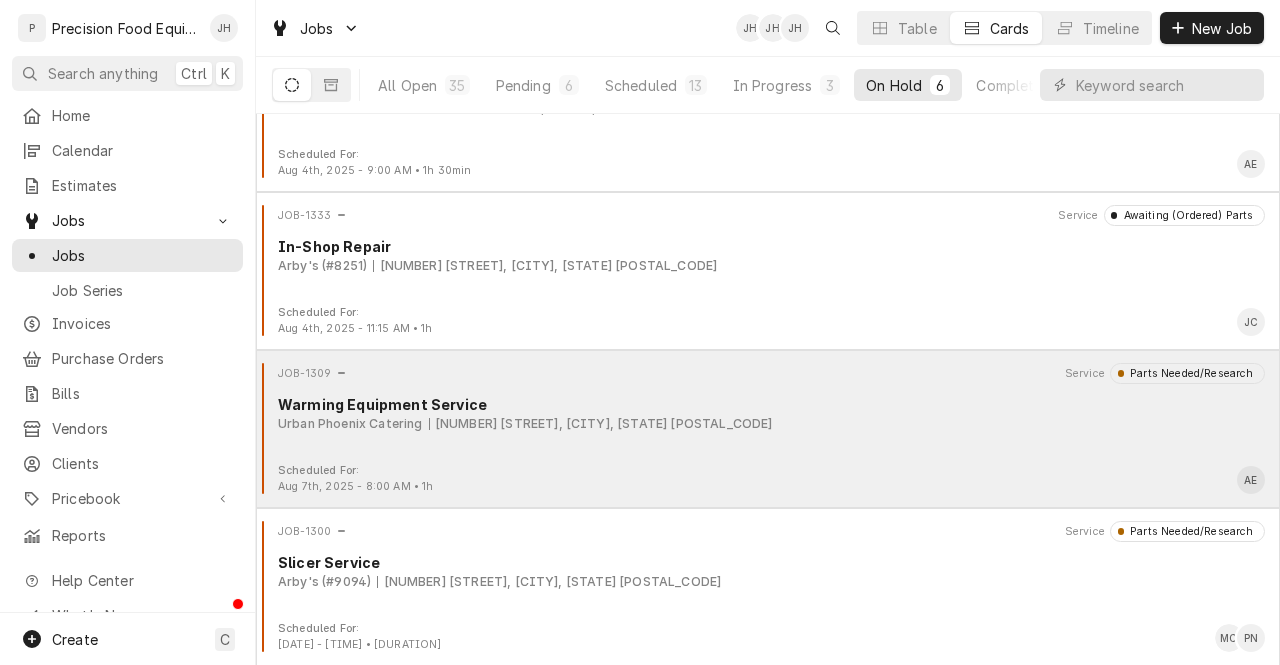 click on "JOB-1309 Service Parts Needed/Research Warming Equipment Service Urban Phoenix Catering 5048 E Oak St, Phoenix, AZ 85008" at bounding box center (768, 413) 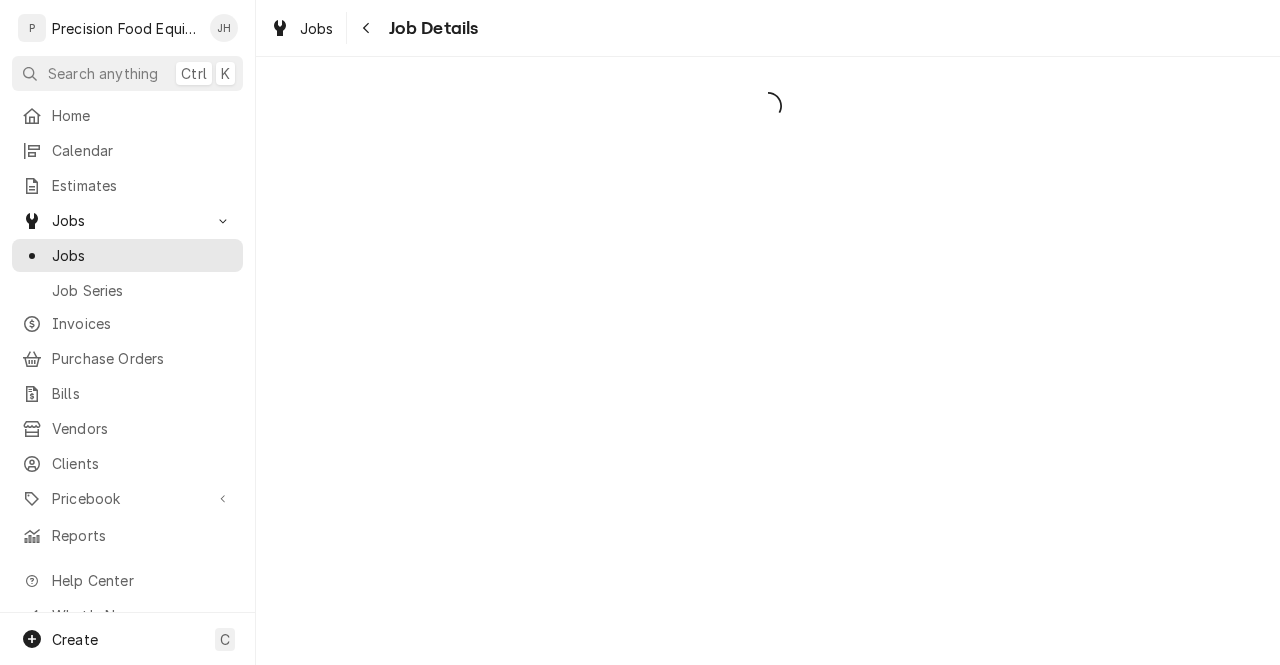 scroll, scrollTop: 0, scrollLeft: 0, axis: both 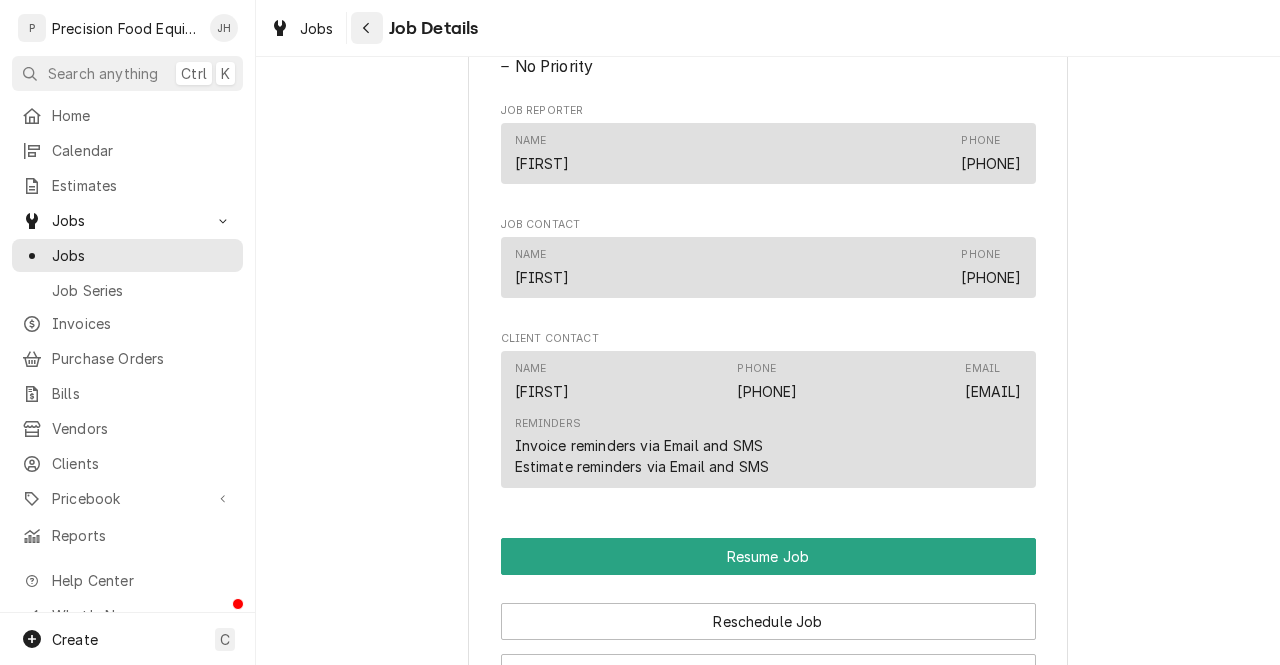 click at bounding box center (367, 28) 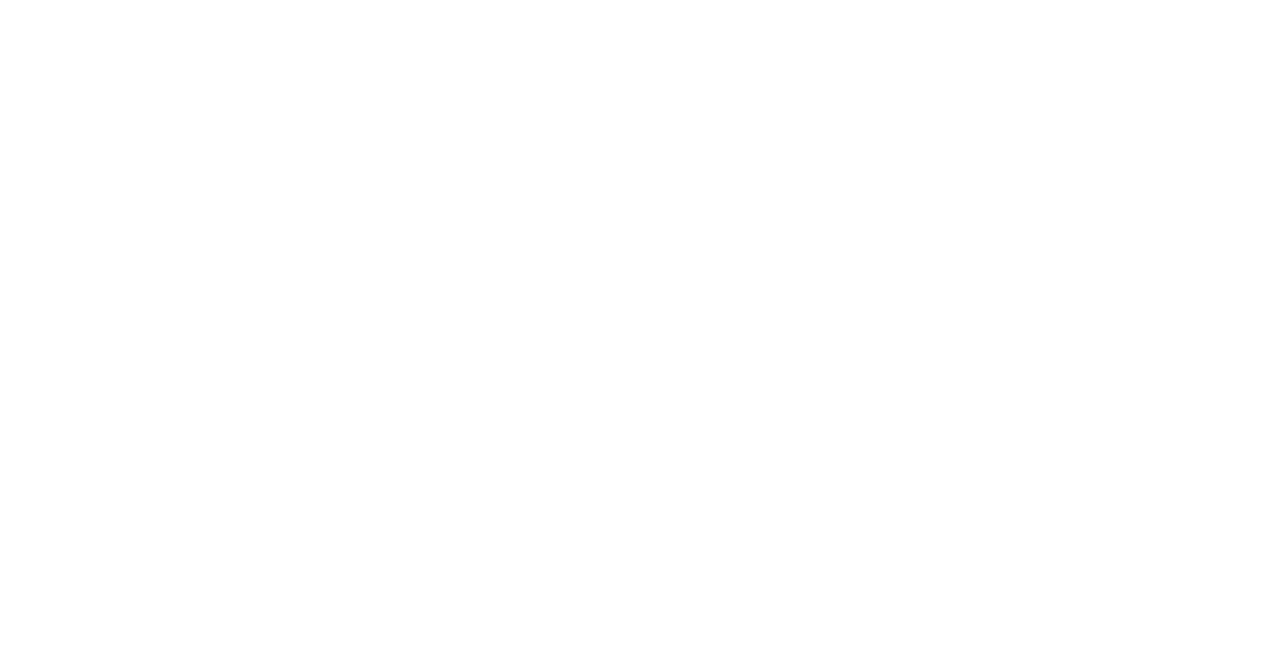 scroll, scrollTop: 0, scrollLeft: 0, axis: both 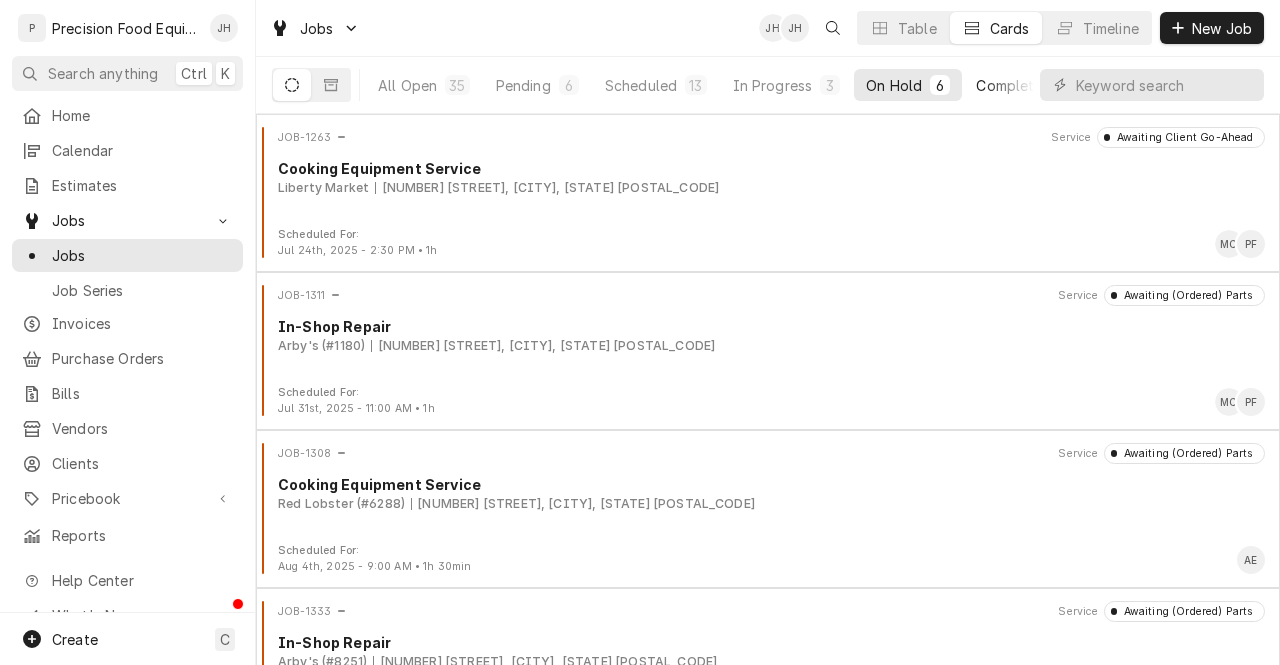 click on "Completed" at bounding box center [1013, 85] 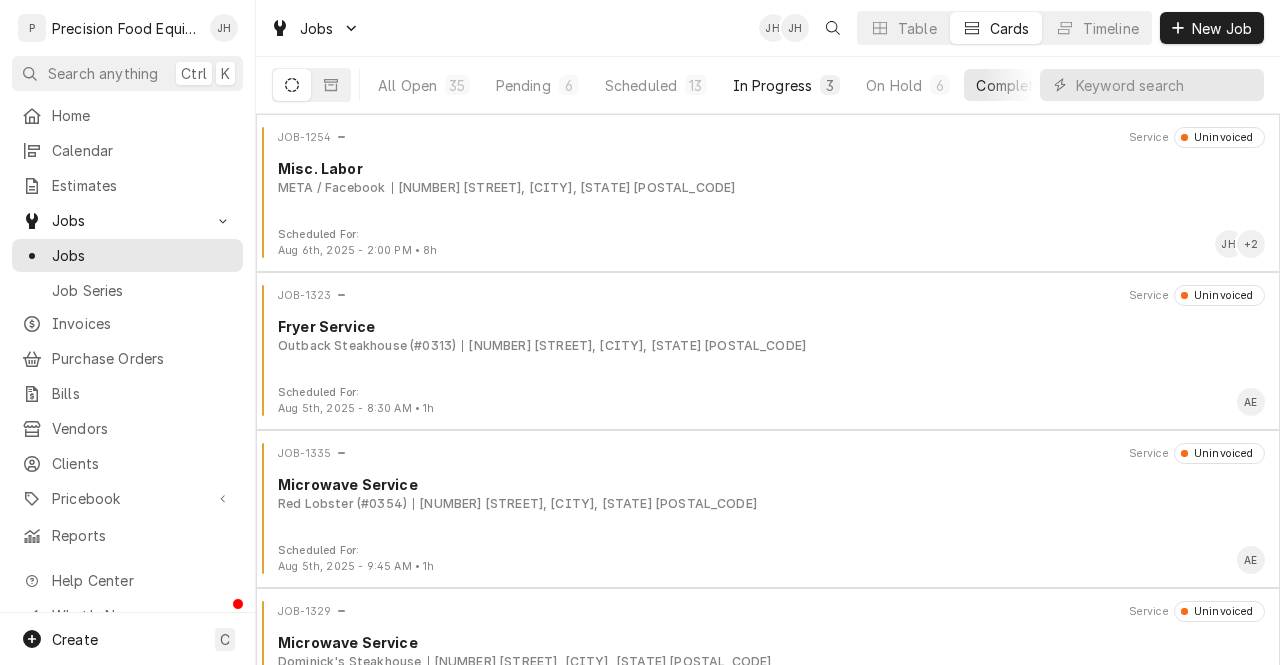 click on "In Progress" at bounding box center [773, 85] 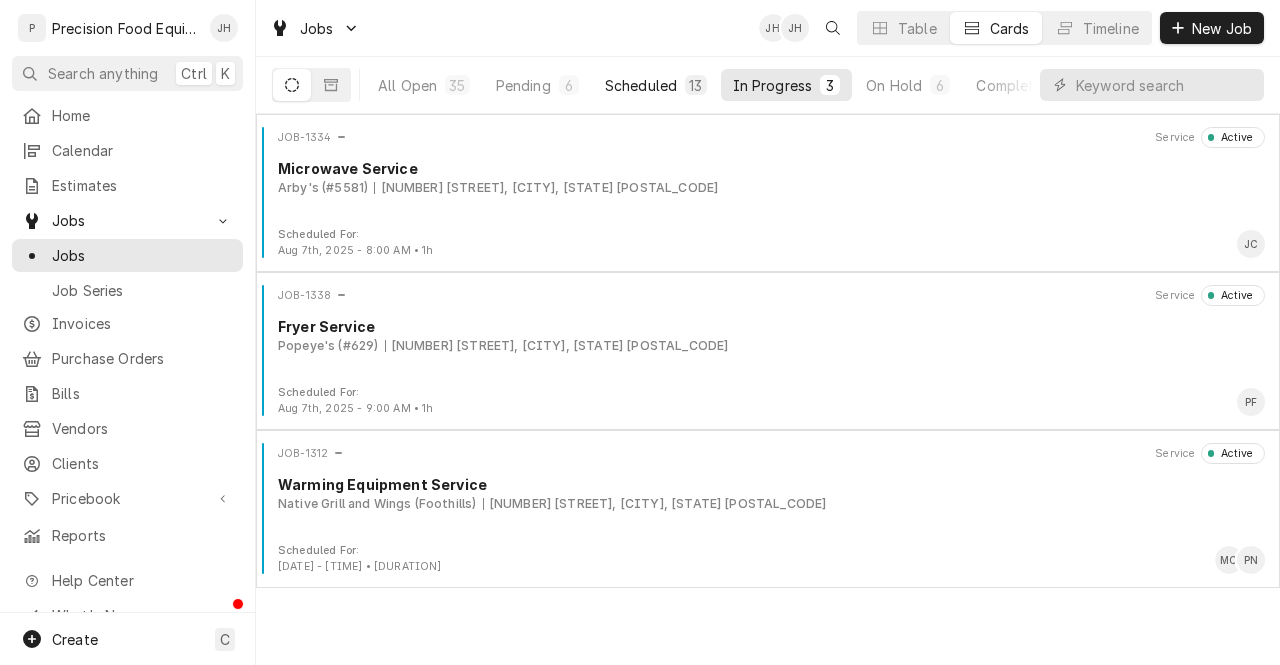 click on "Scheduled" at bounding box center [641, 85] 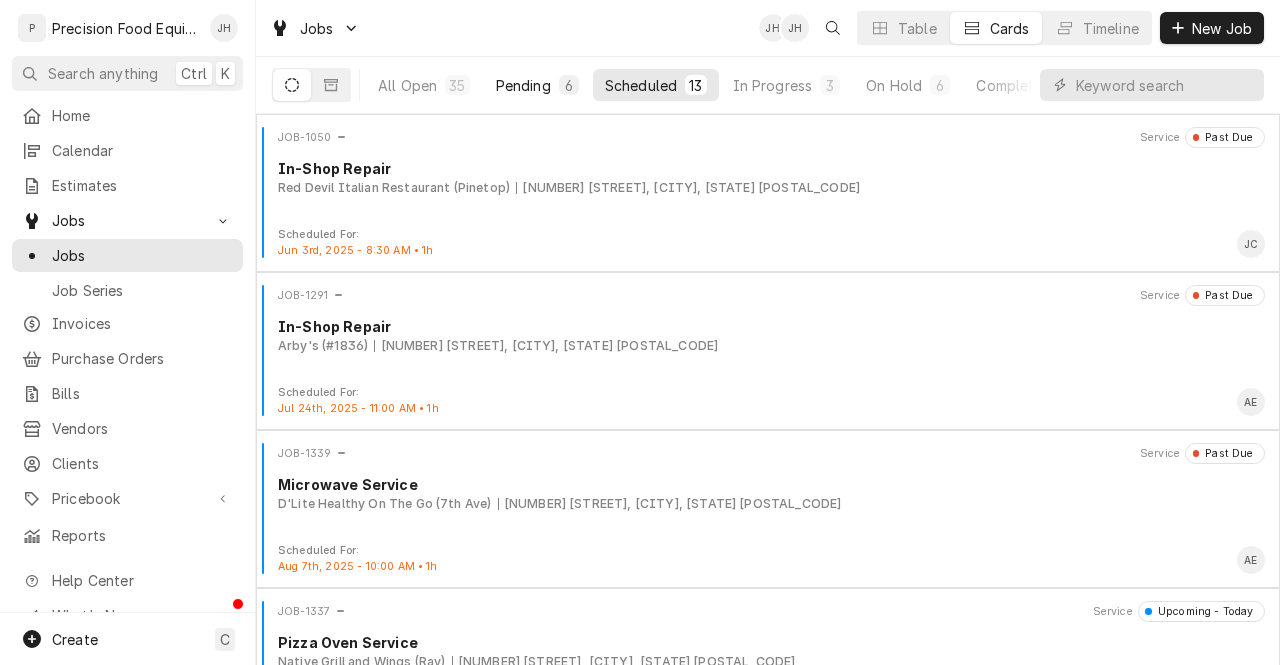 click on "Pending" at bounding box center (523, 85) 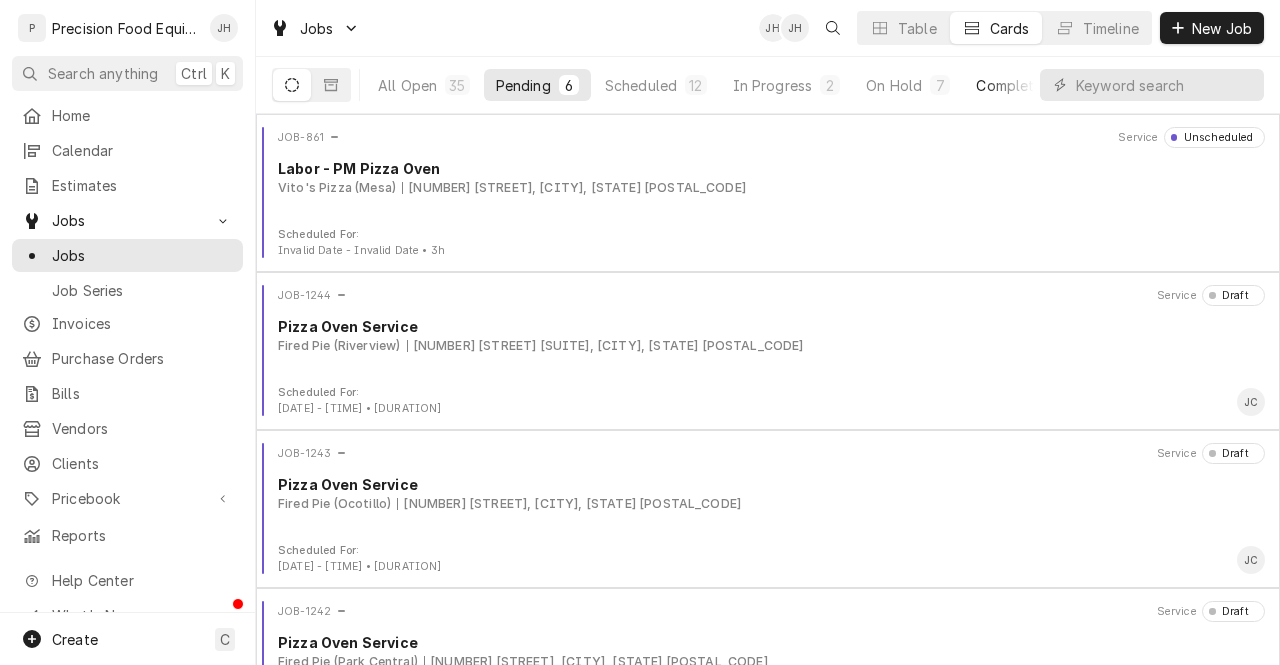 click on "Completed" at bounding box center [1013, 85] 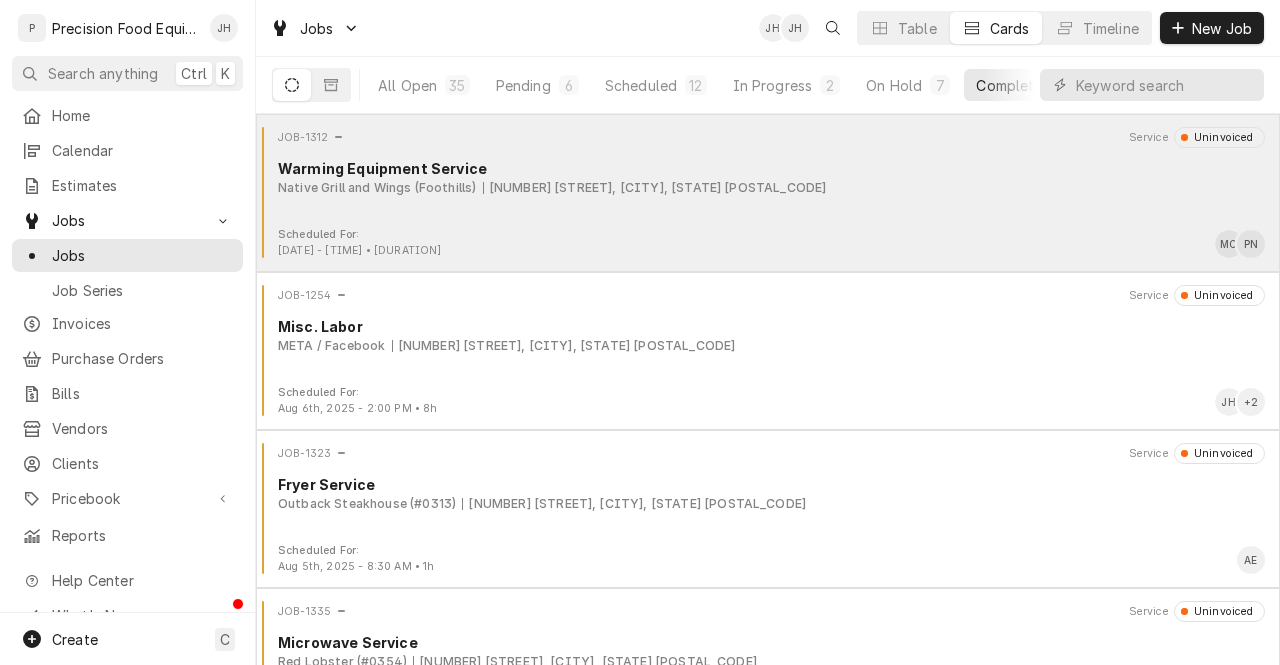 click on "Warming Equipment Service" at bounding box center (771, 168) 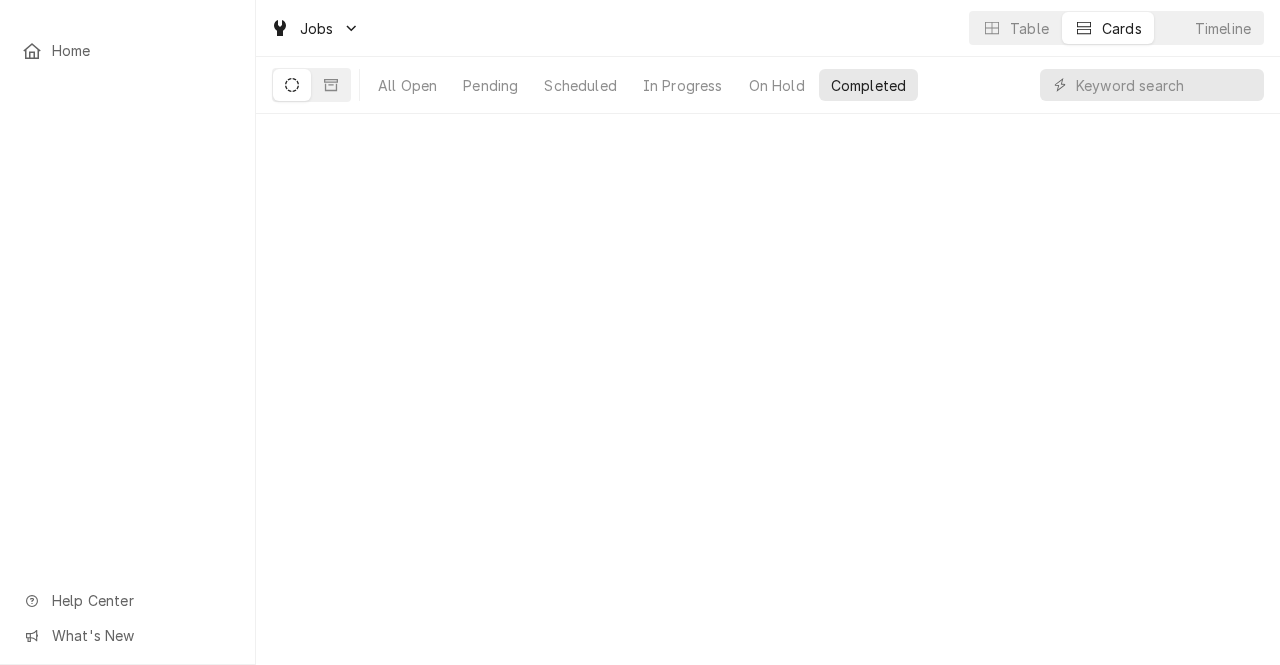 scroll, scrollTop: 0, scrollLeft: 0, axis: both 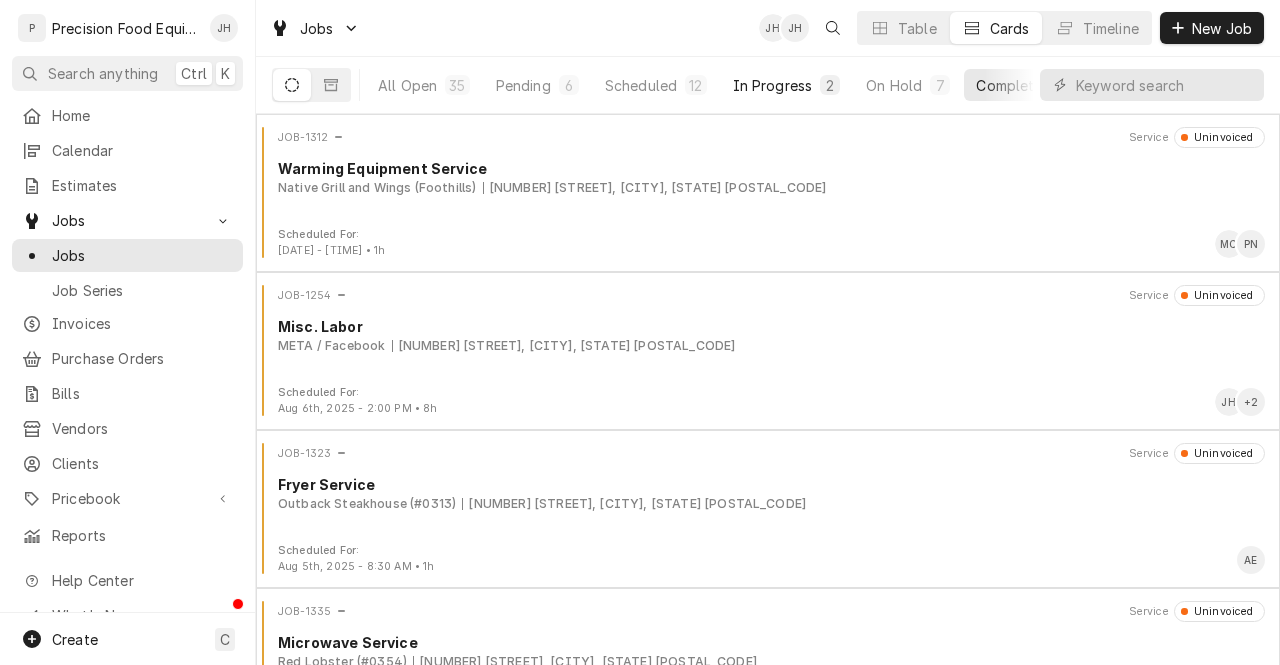 click on "In Progress 2" at bounding box center [787, 85] 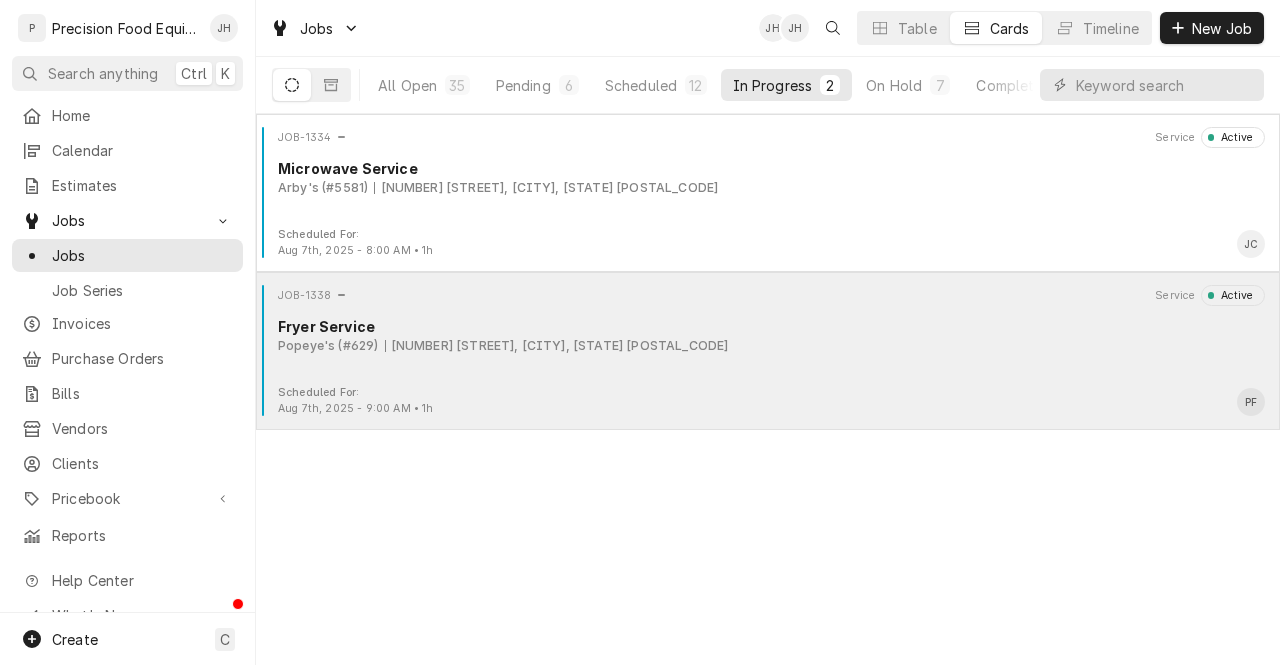 click on "JOB-1338 Service Active Fryer Service Popeye's (#629) [NUMBER] [STREET], [CITY], [STATE] [POSTAL_CODE]" at bounding box center (768, 335) 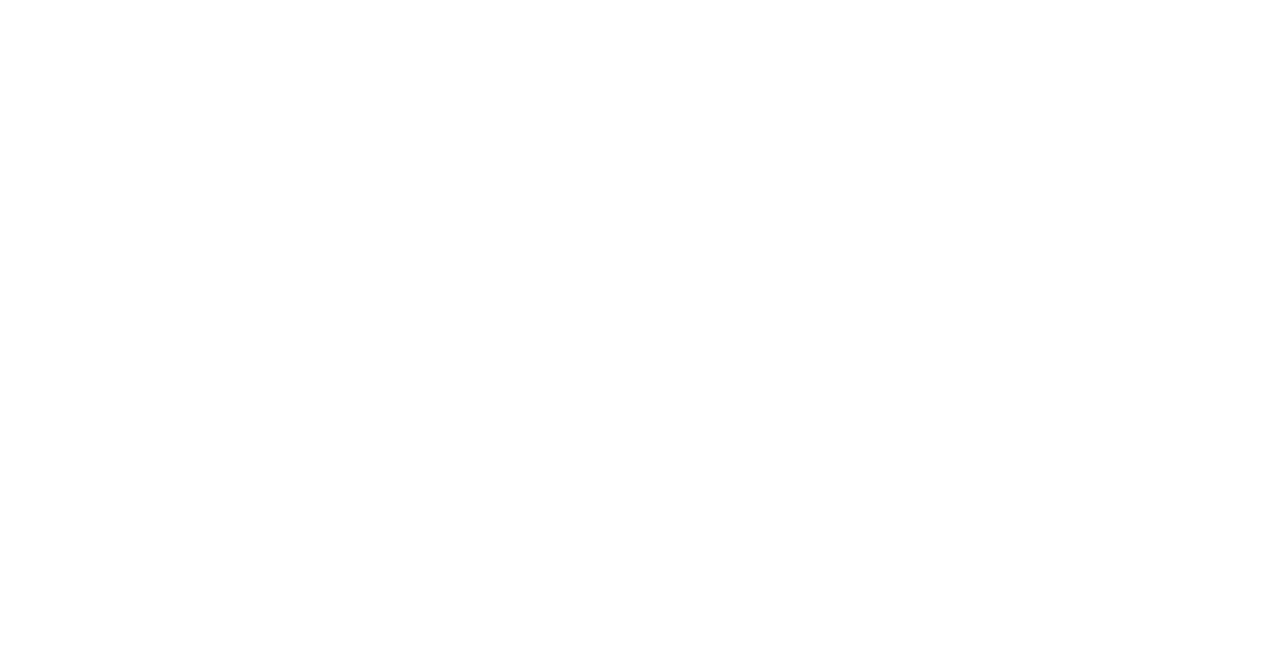 scroll, scrollTop: 0, scrollLeft: 0, axis: both 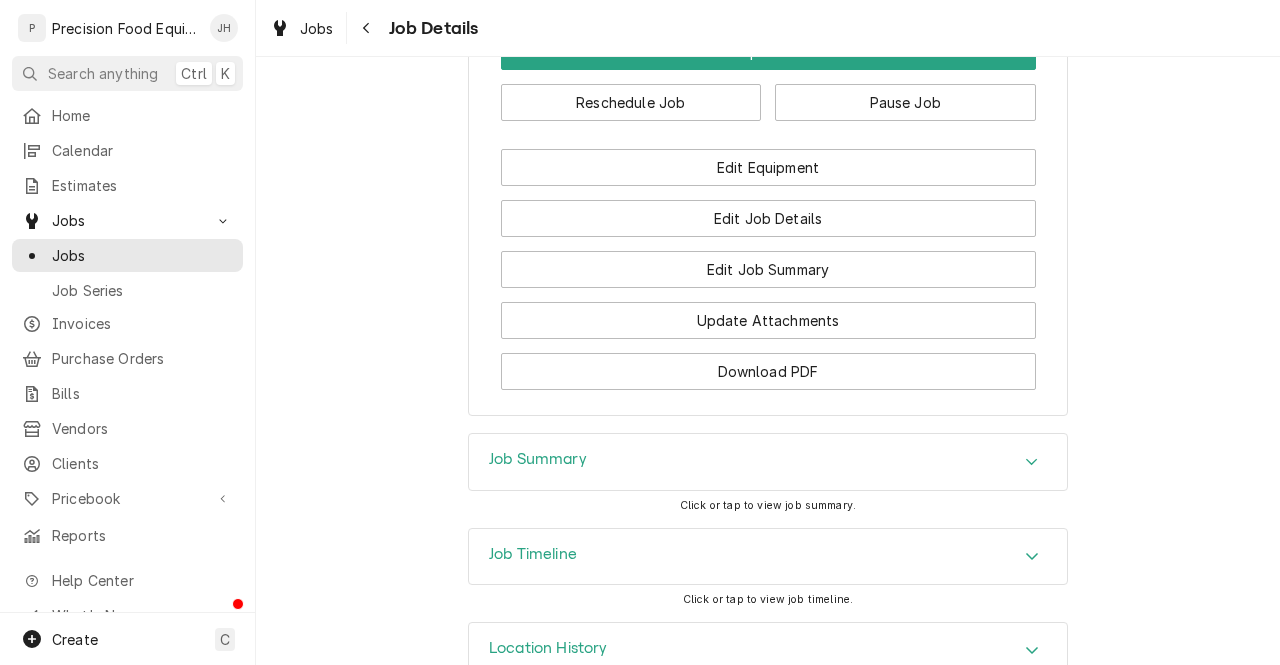 click on "Job Summary" at bounding box center (768, 462) 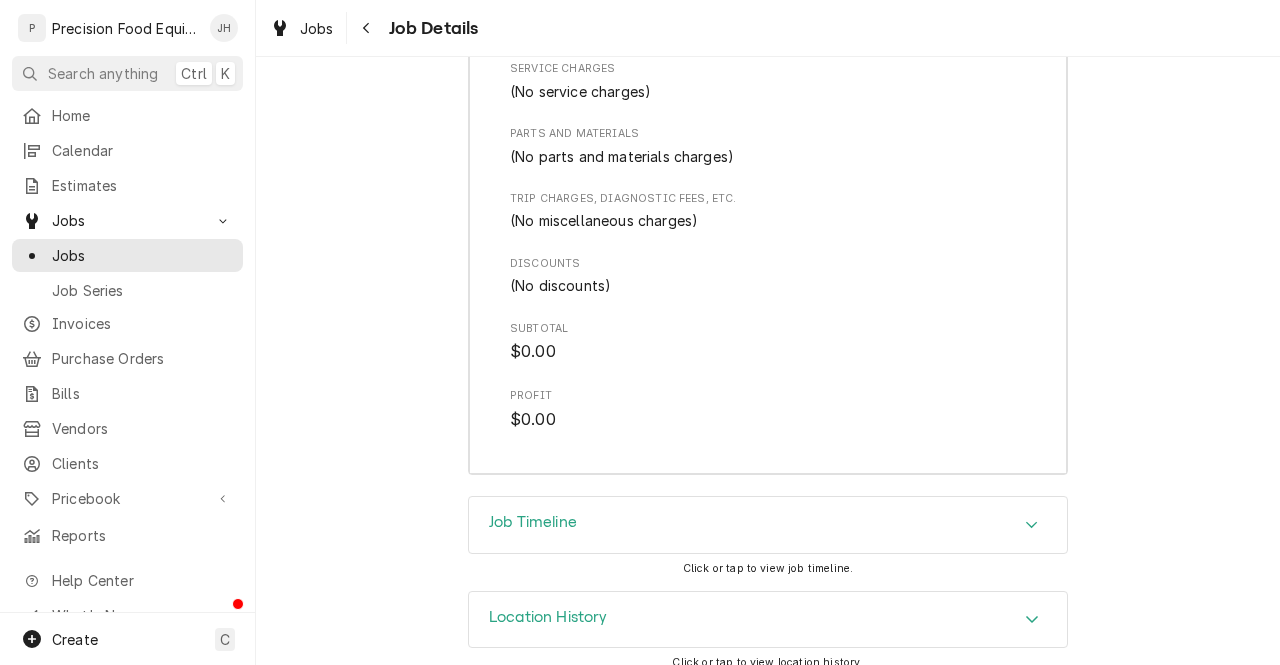 scroll, scrollTop: 2362, scrollLeft: 0, axis: vertical 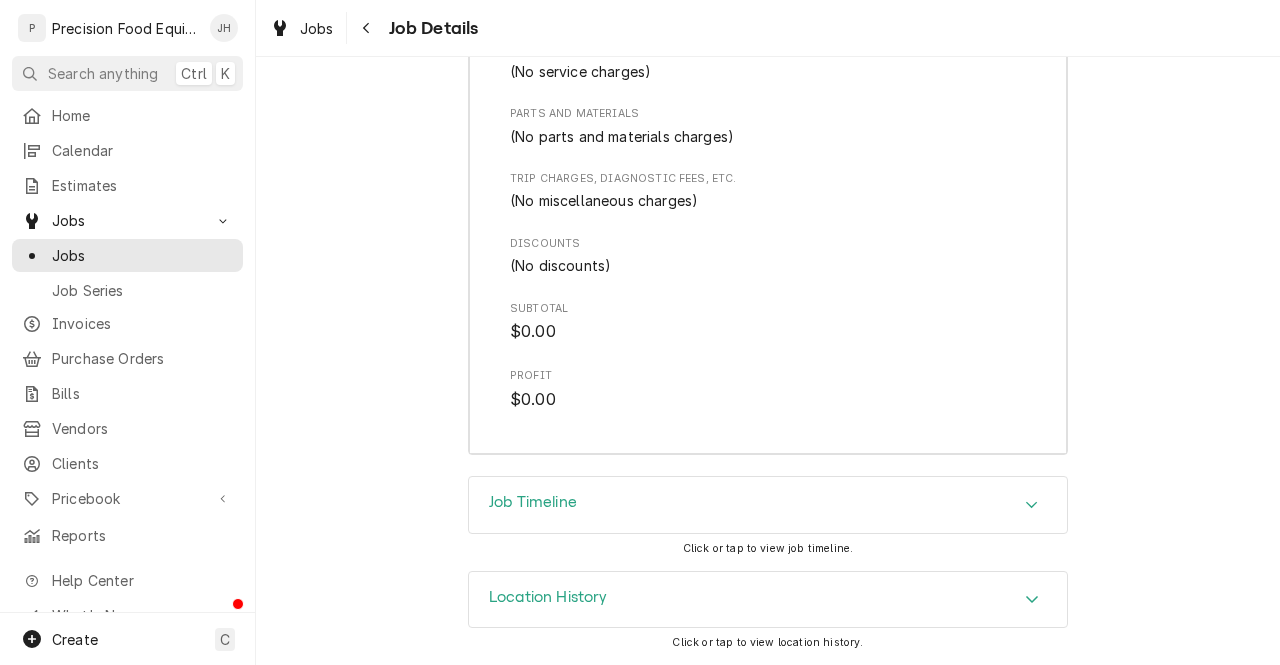 click on "Job Timeline" at bounding box center (768, 505) 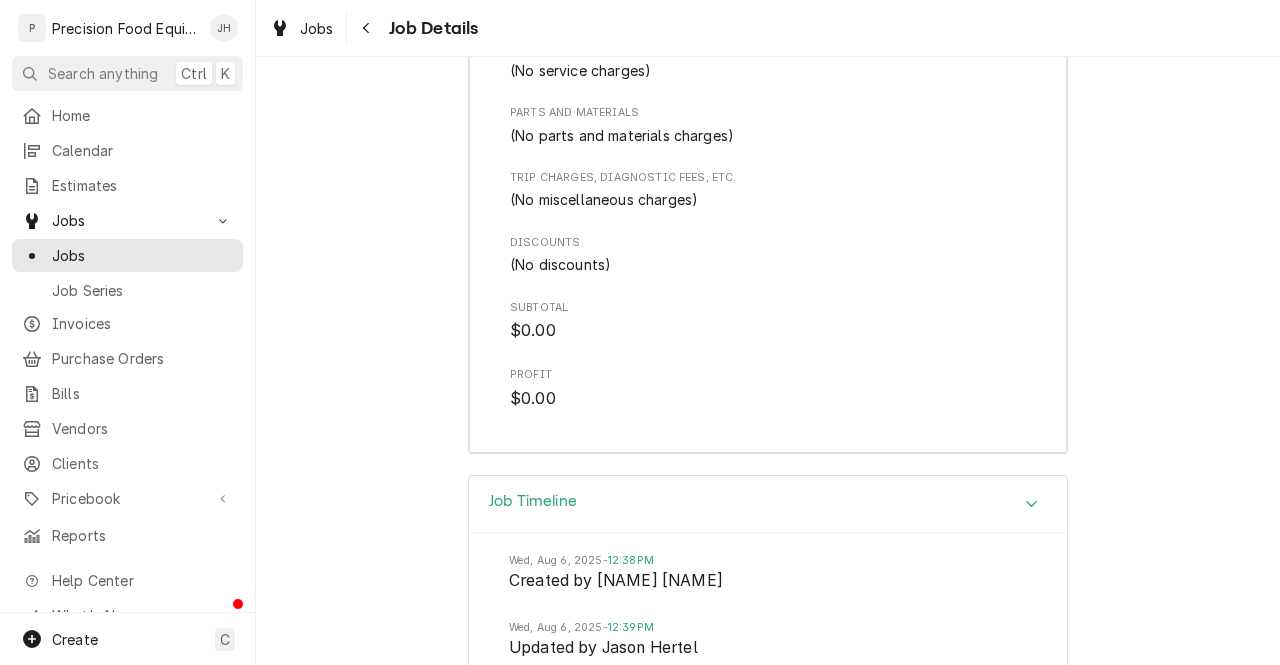 scroll, scrollTop: 2681, scrollLeft: 0, axis: vertical 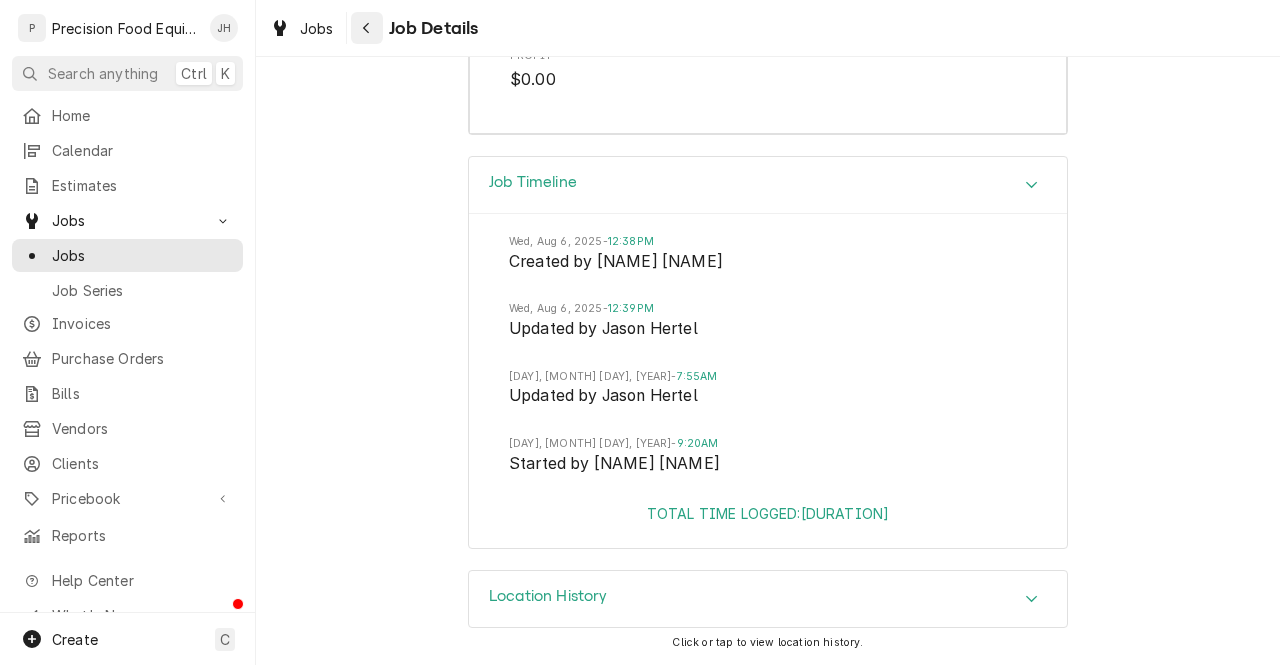 click at bounding box center (367, 28) 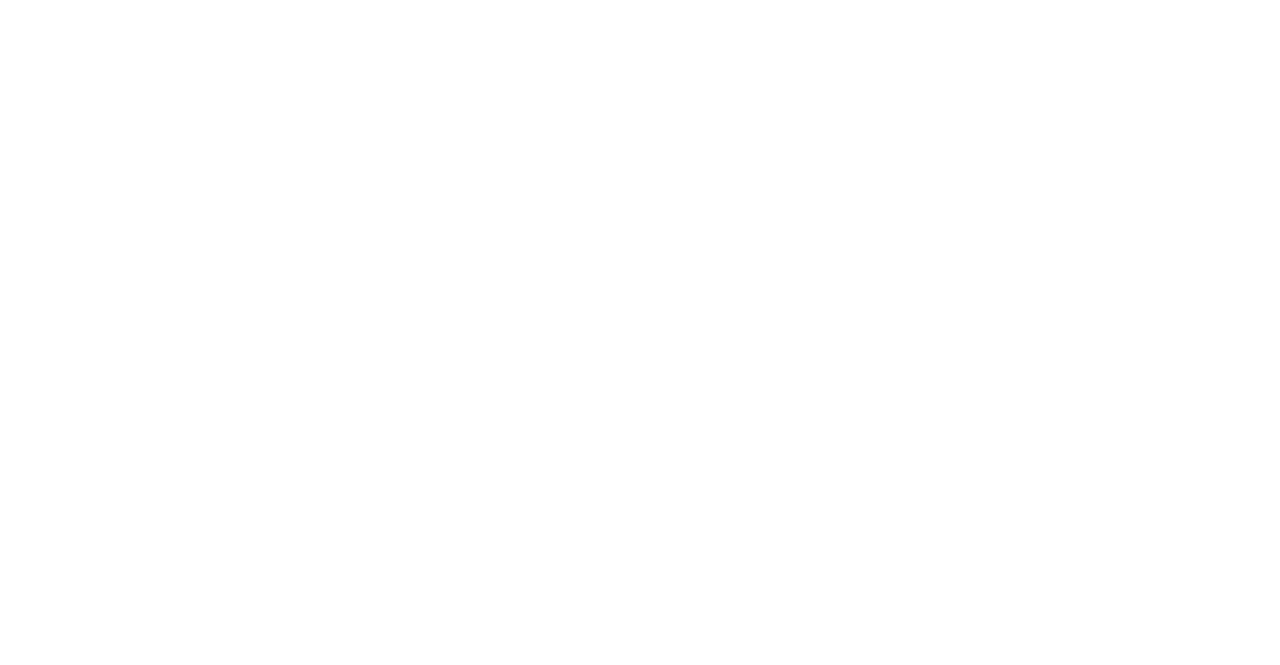 scroll, scrollTop: 0, scrollLeft: 0, axis: both 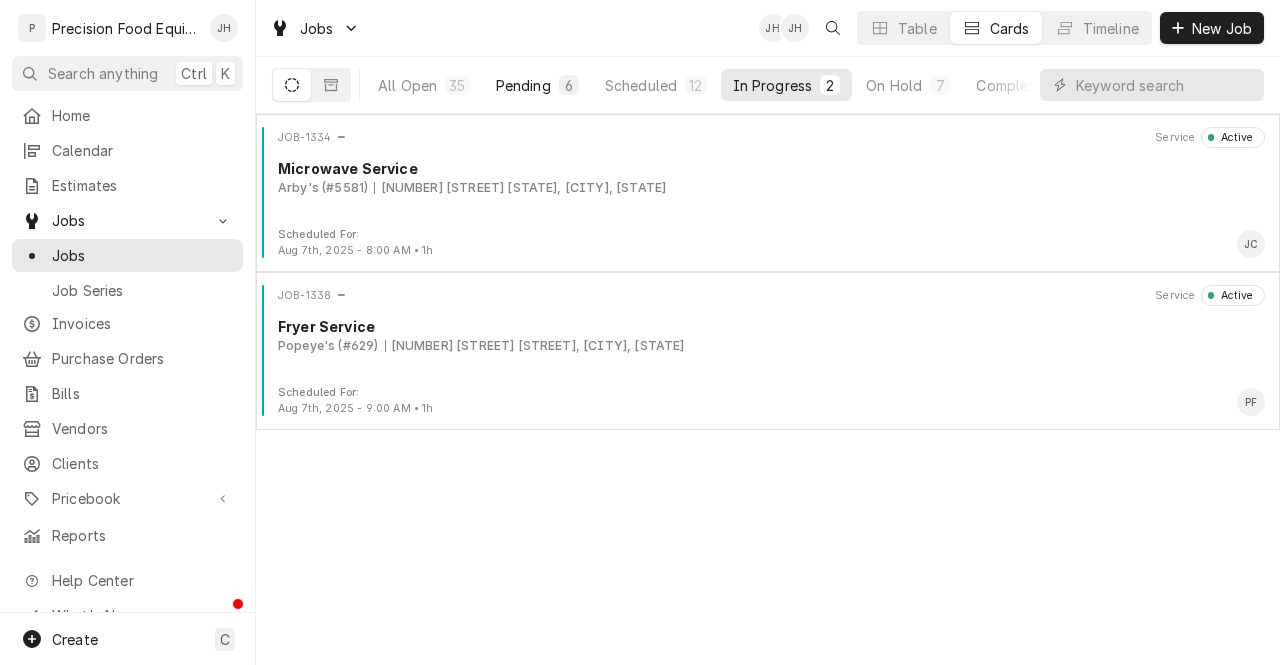 click on "Pending" at bounding box center [523, 85] 